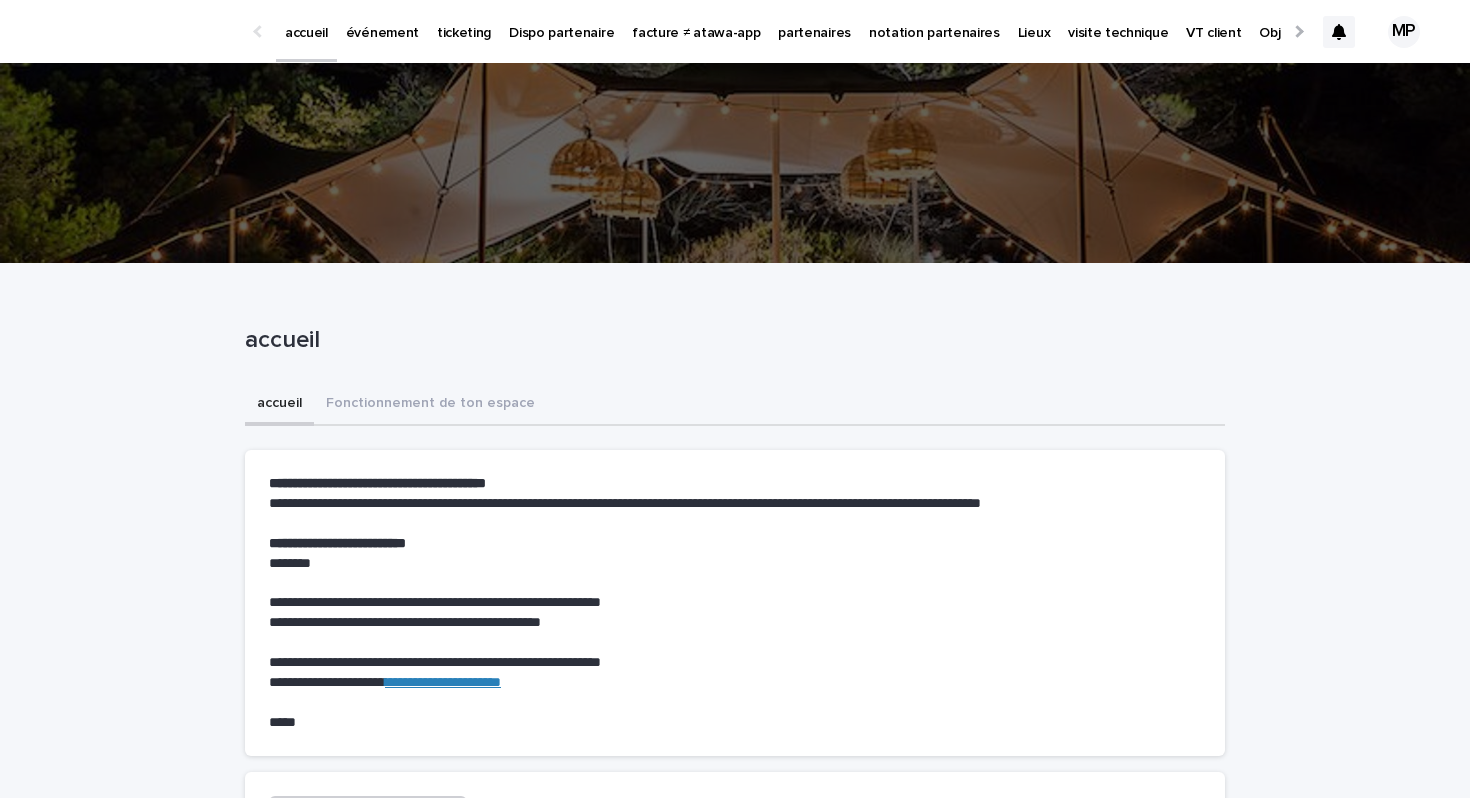 scroll, scrollTop: 0, scrollLeft: 0, axis: both 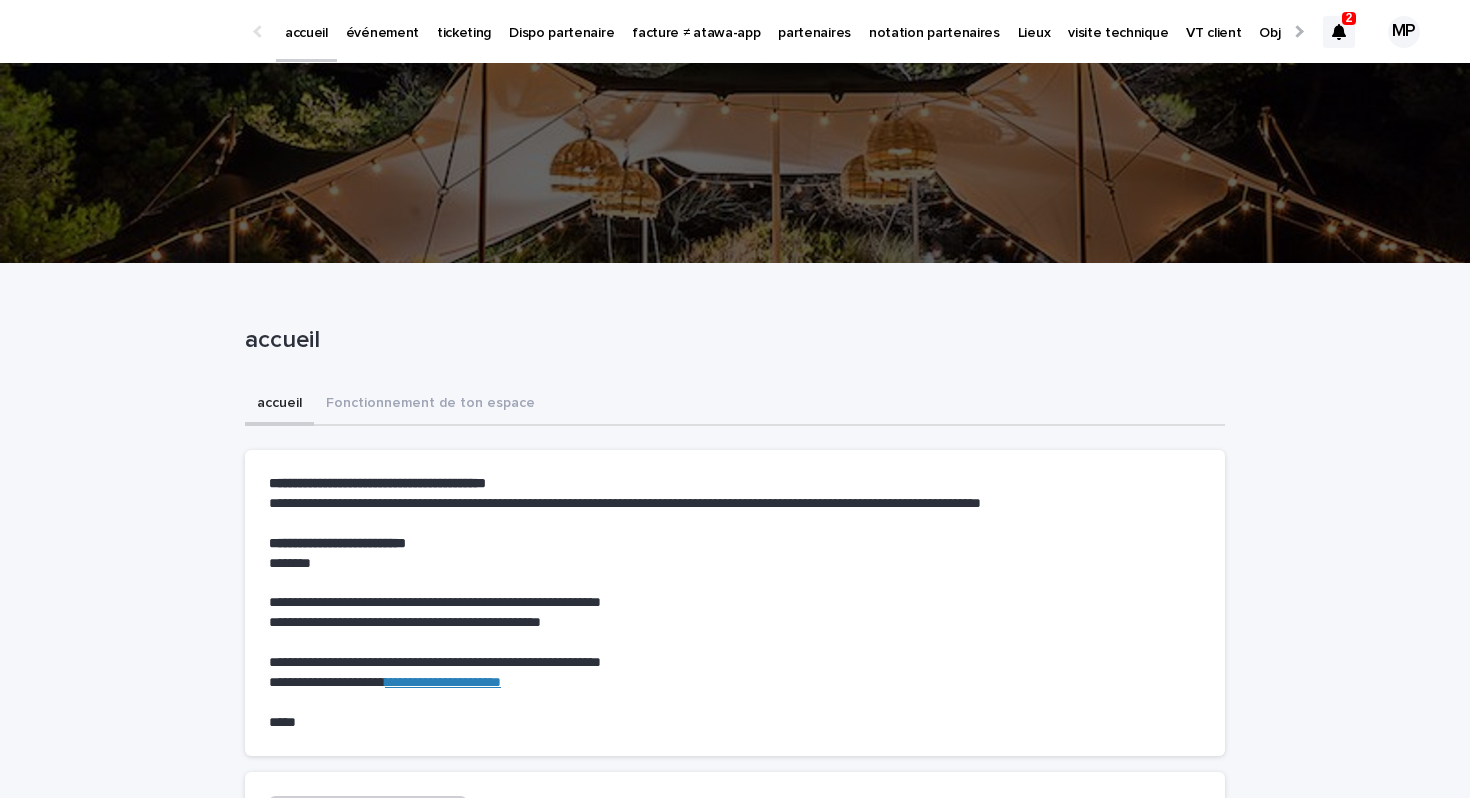 click on "partenaires" at bounding box center (814, 21) 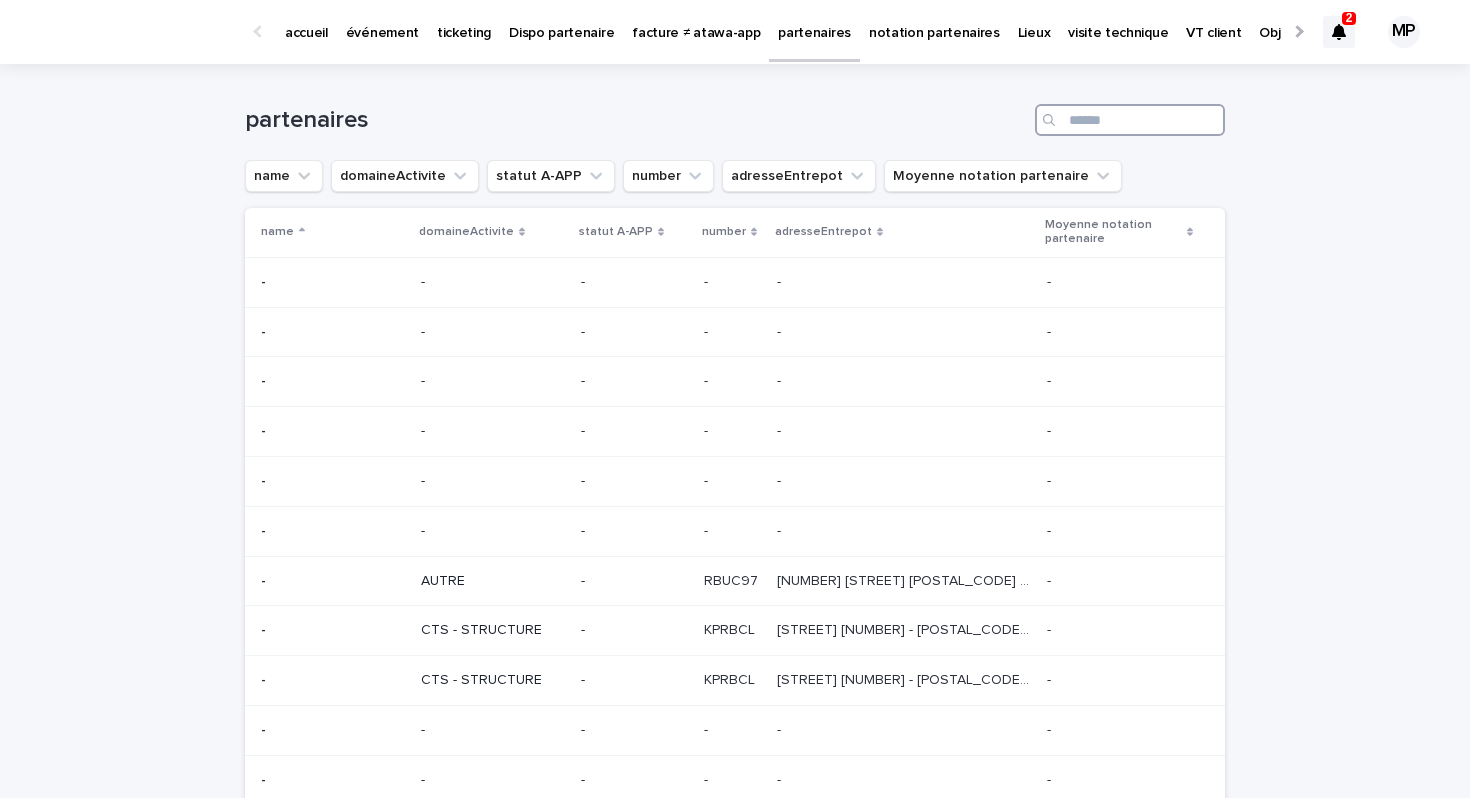click at bounding box center (1130, 120) 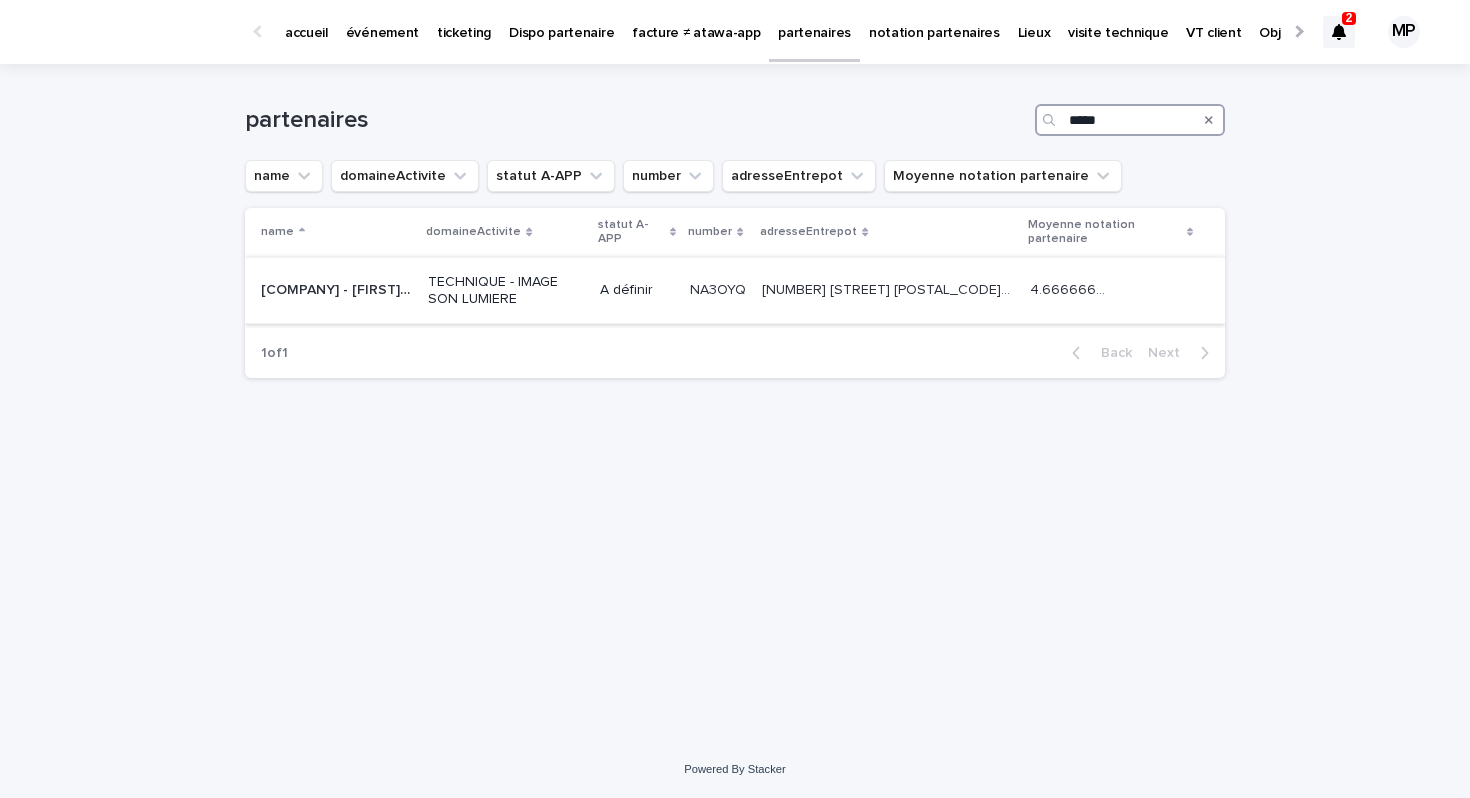 type on "*****" 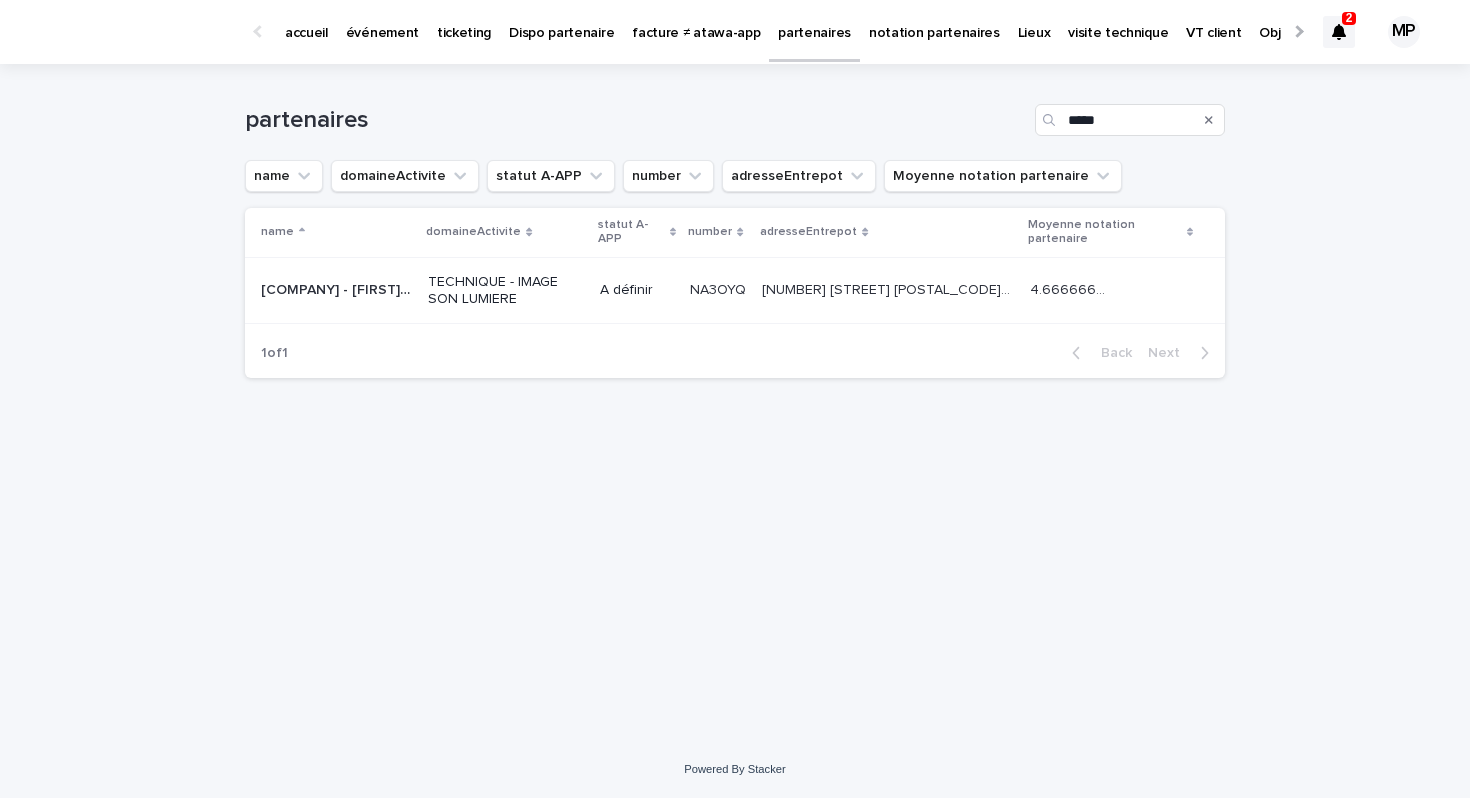 click on "[COMPANY] - [FIRST] [LAST]" at bounding box center (338, 288) 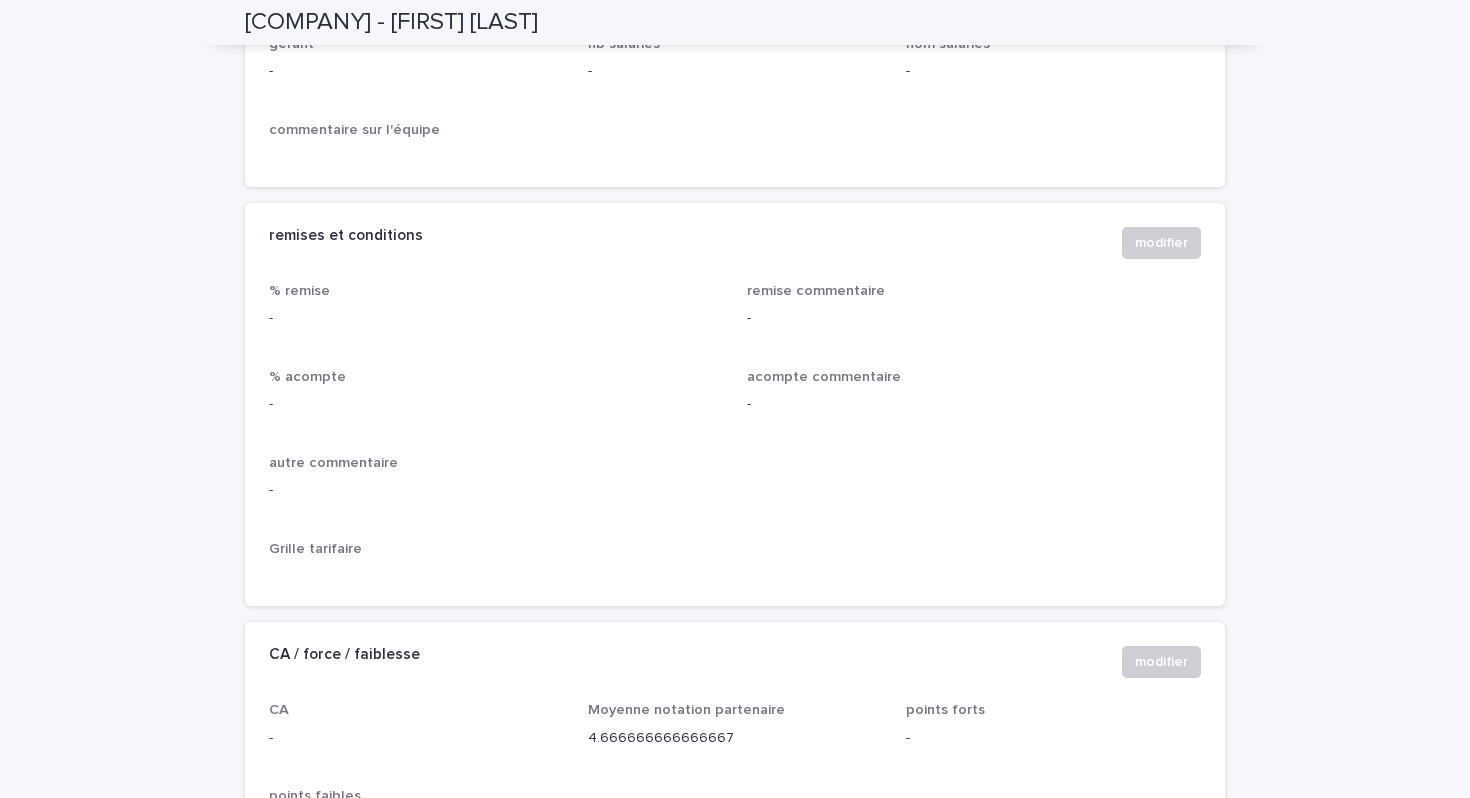 scroll, scrollTop: 0, scrollLeft: 0, axis: both 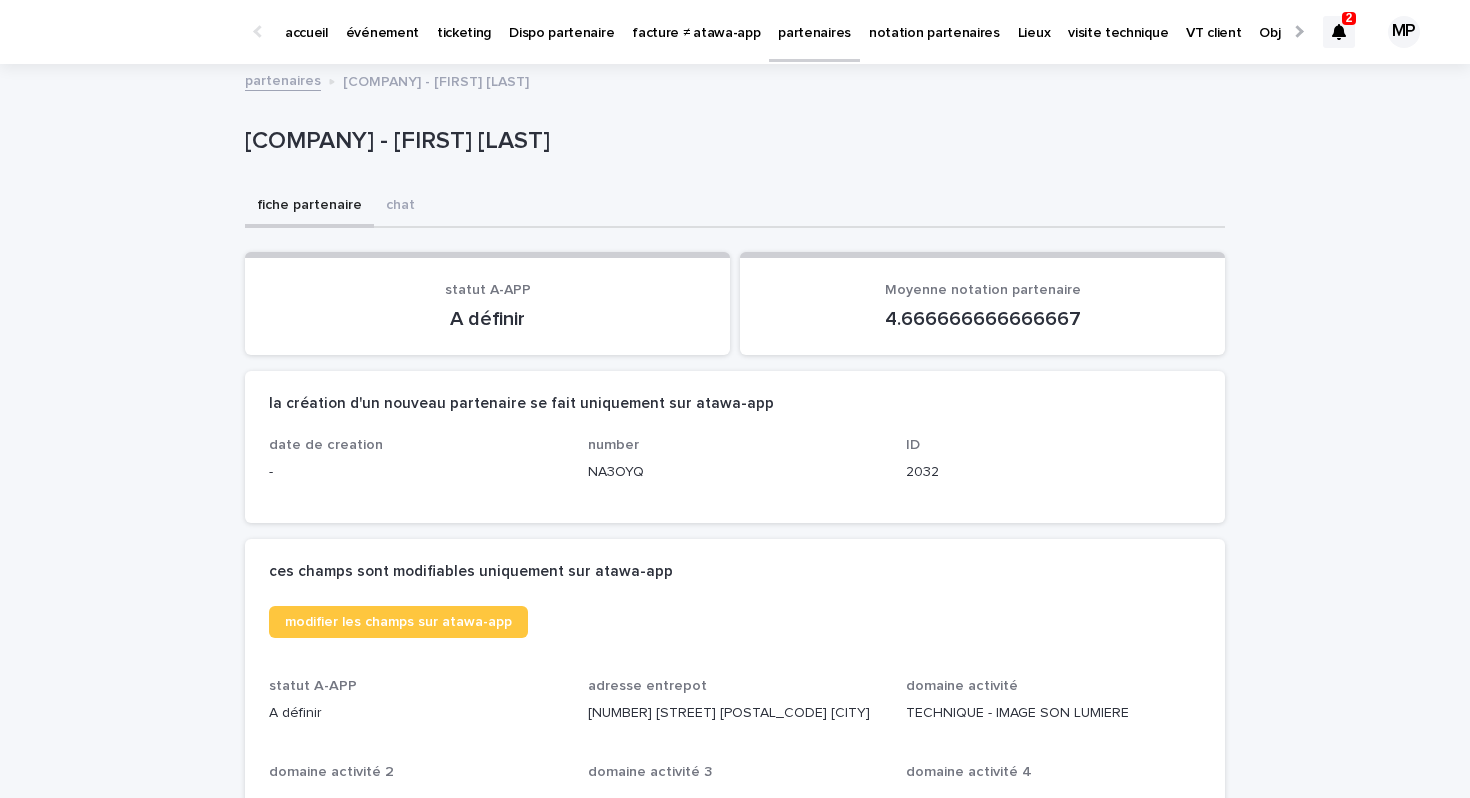click on "partenaires" at bounding box center [814, 29] 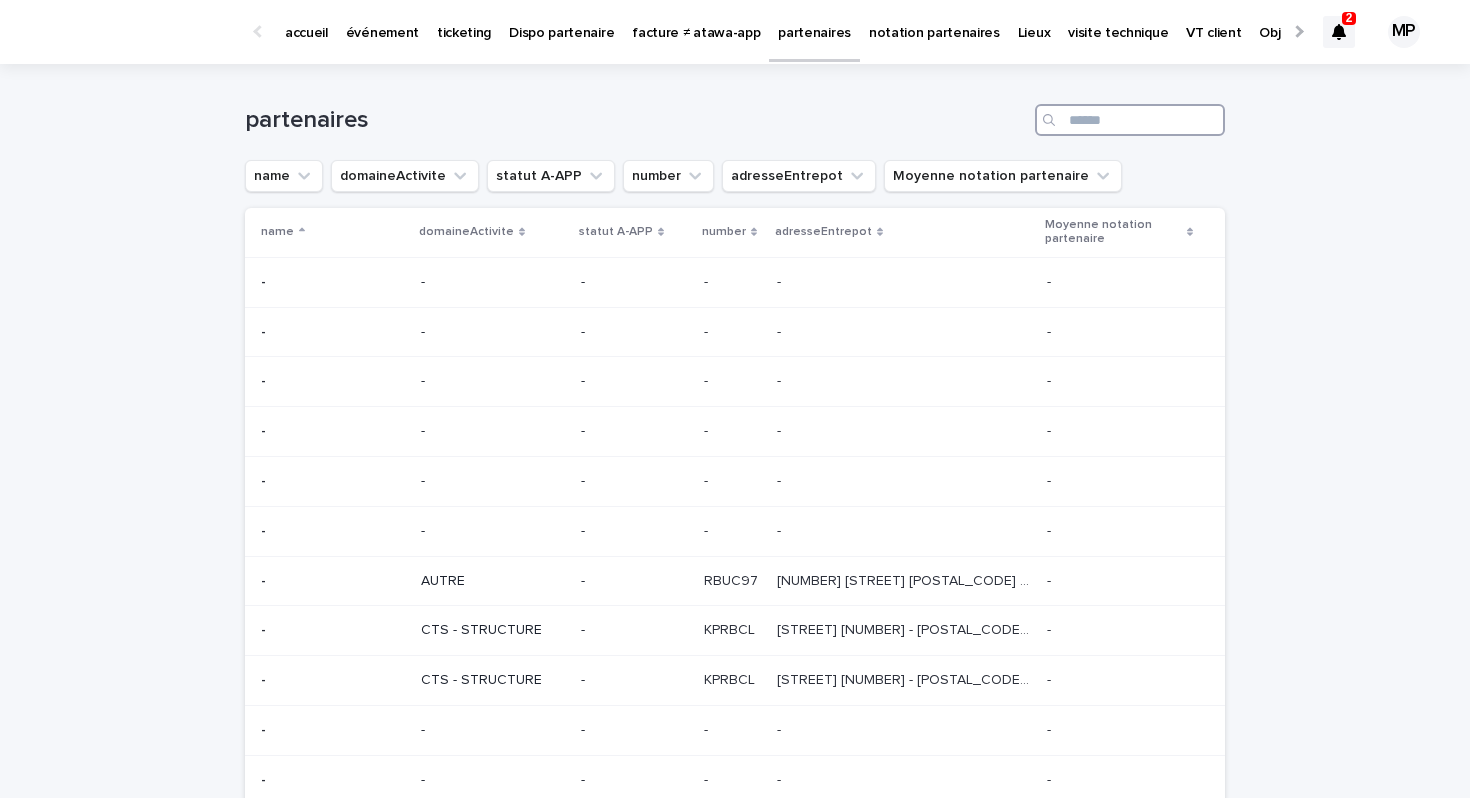 click at bounding box center [1130, 120] 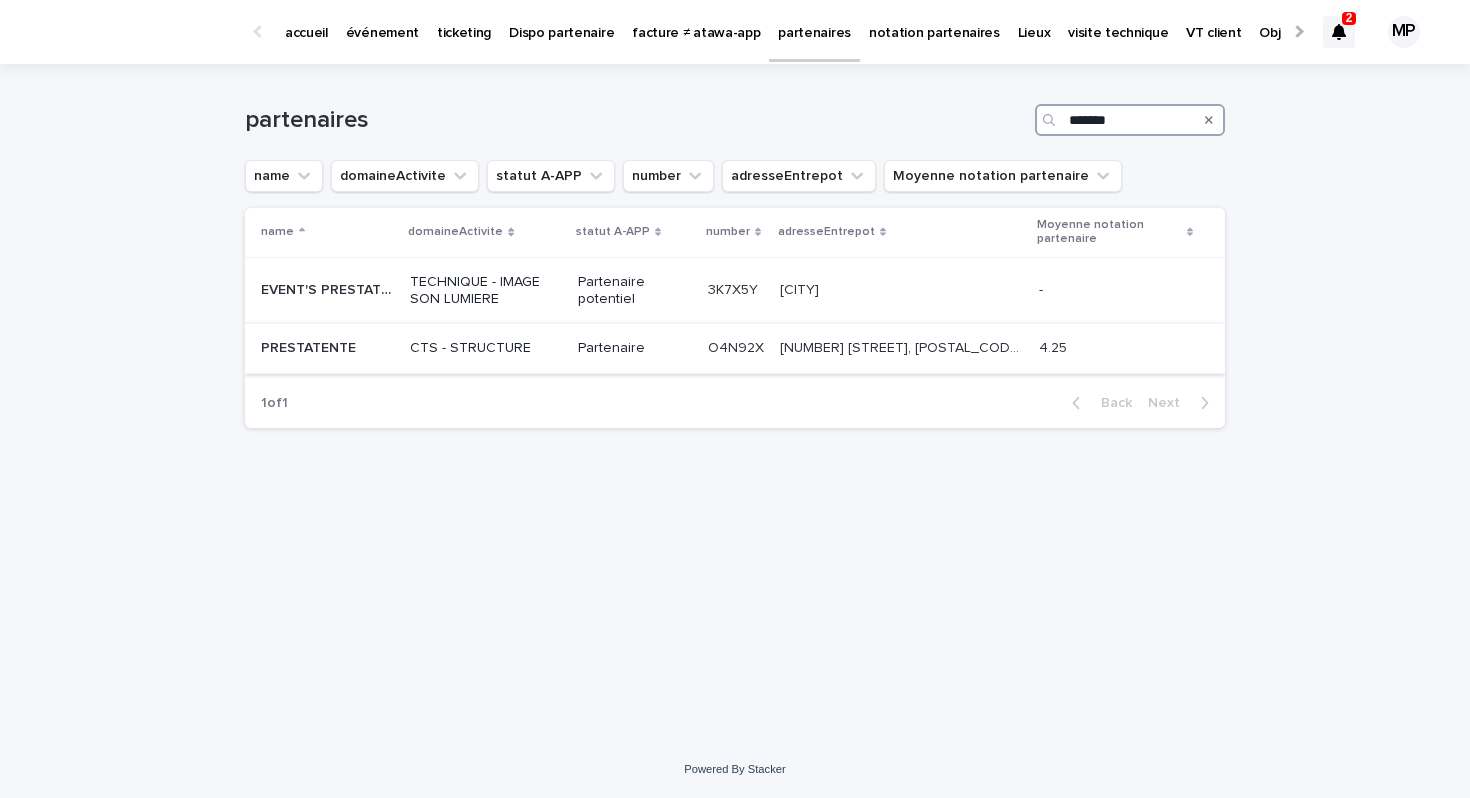 type on "*******" 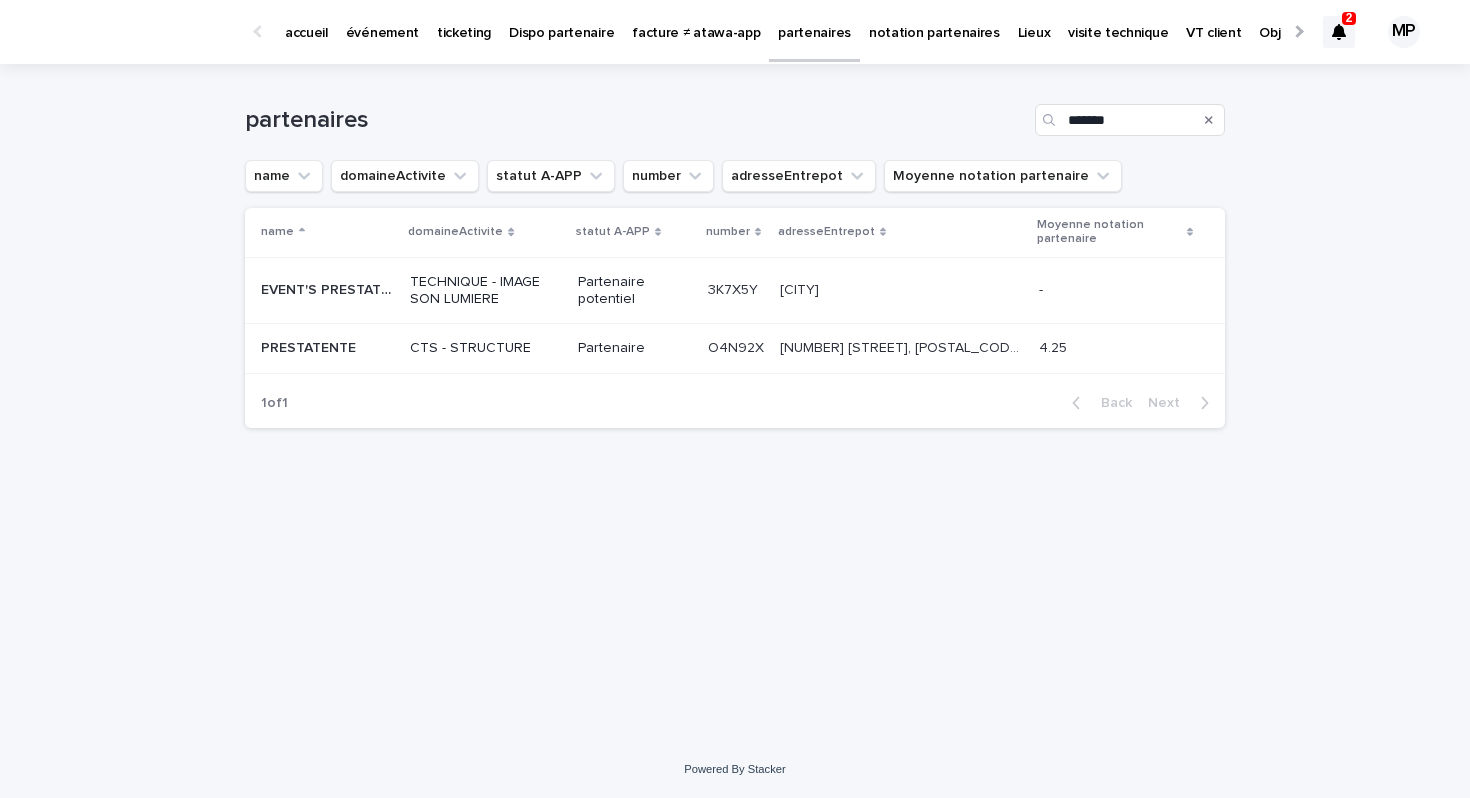 click on "PRESTATENTE" at bounding box center (310, 346) 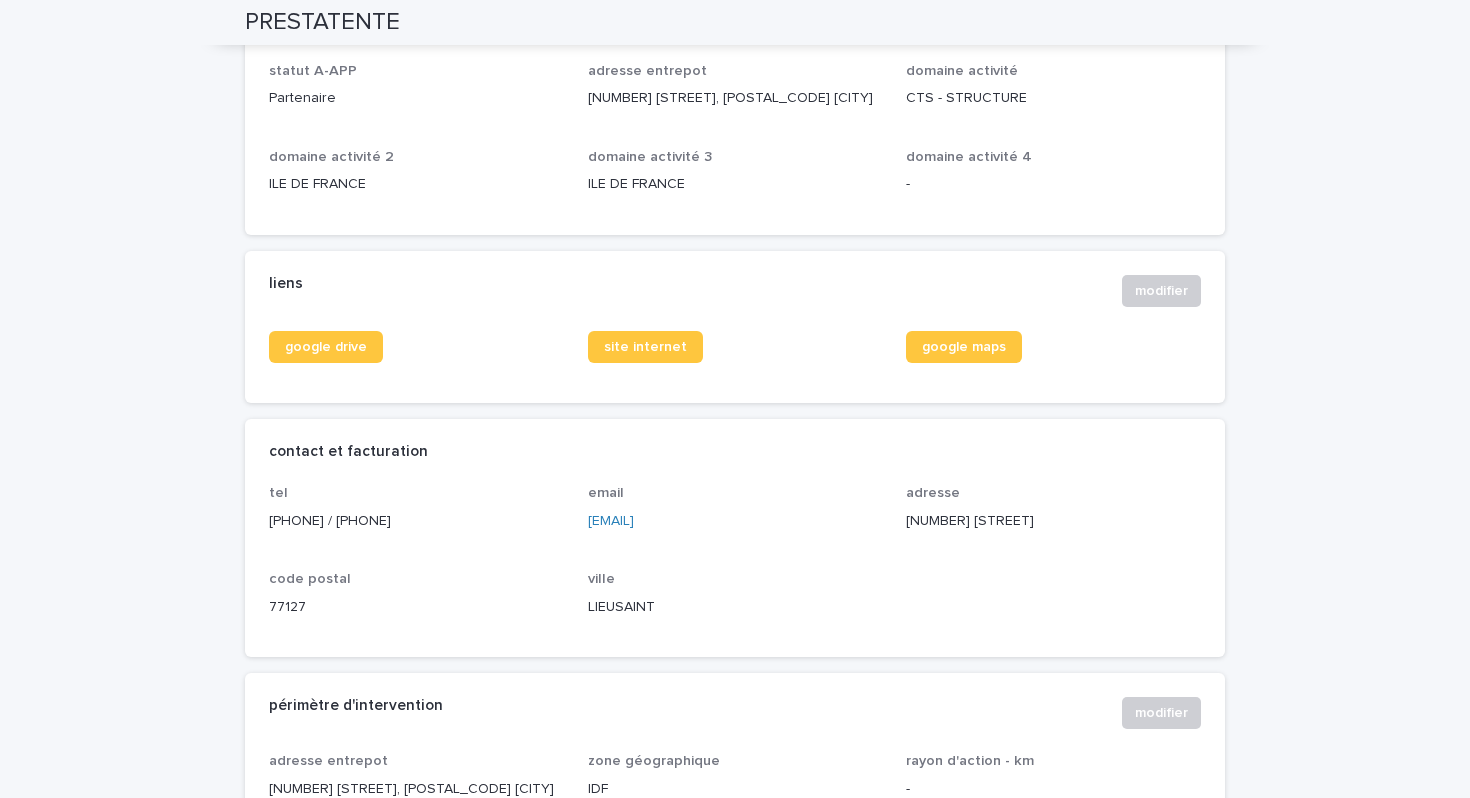 scroll, scrollTop: 729, scrollLeft: 0, axis: vertical 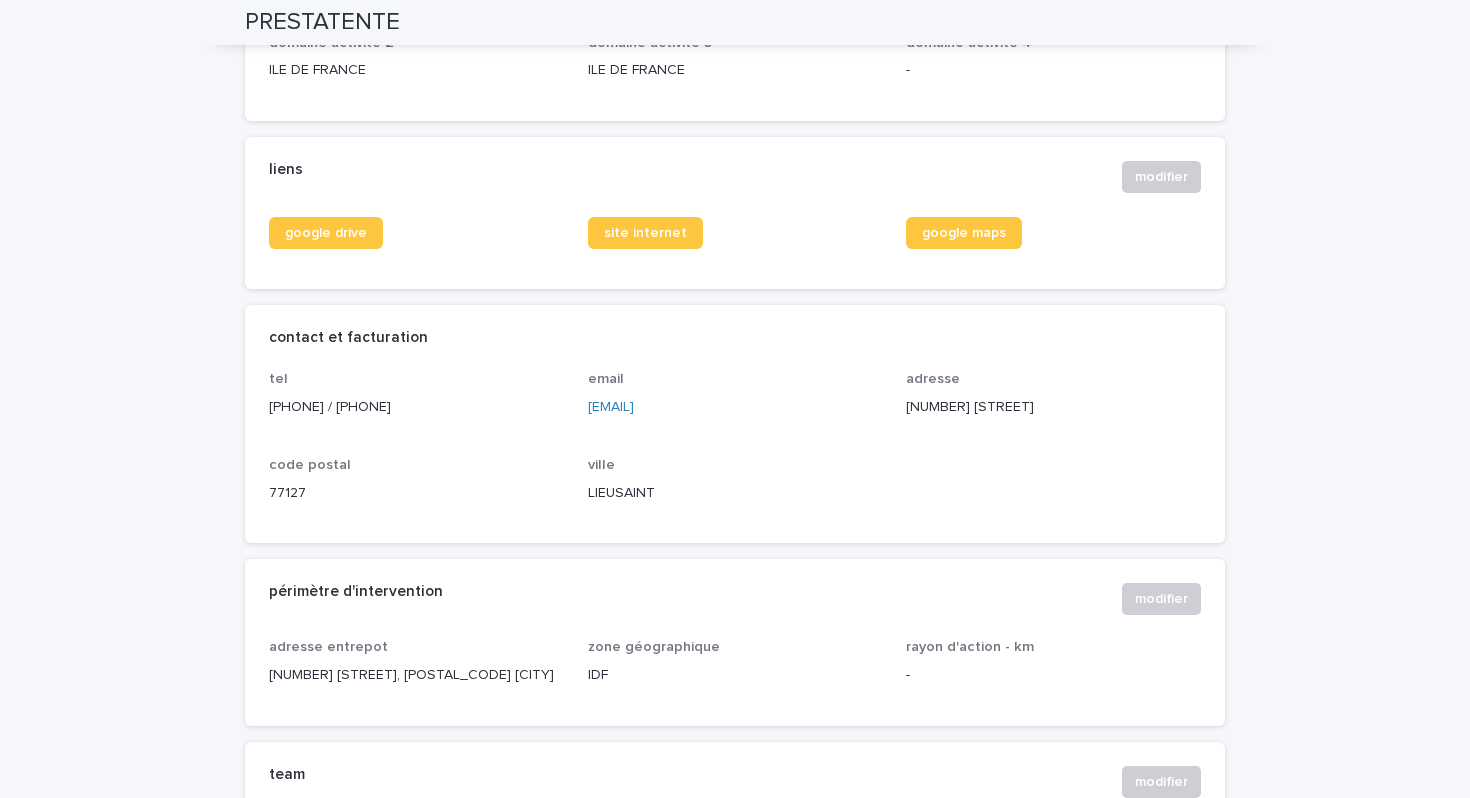 click on "[PHONE] / [PHONE]" at bounding box center [416, 407] 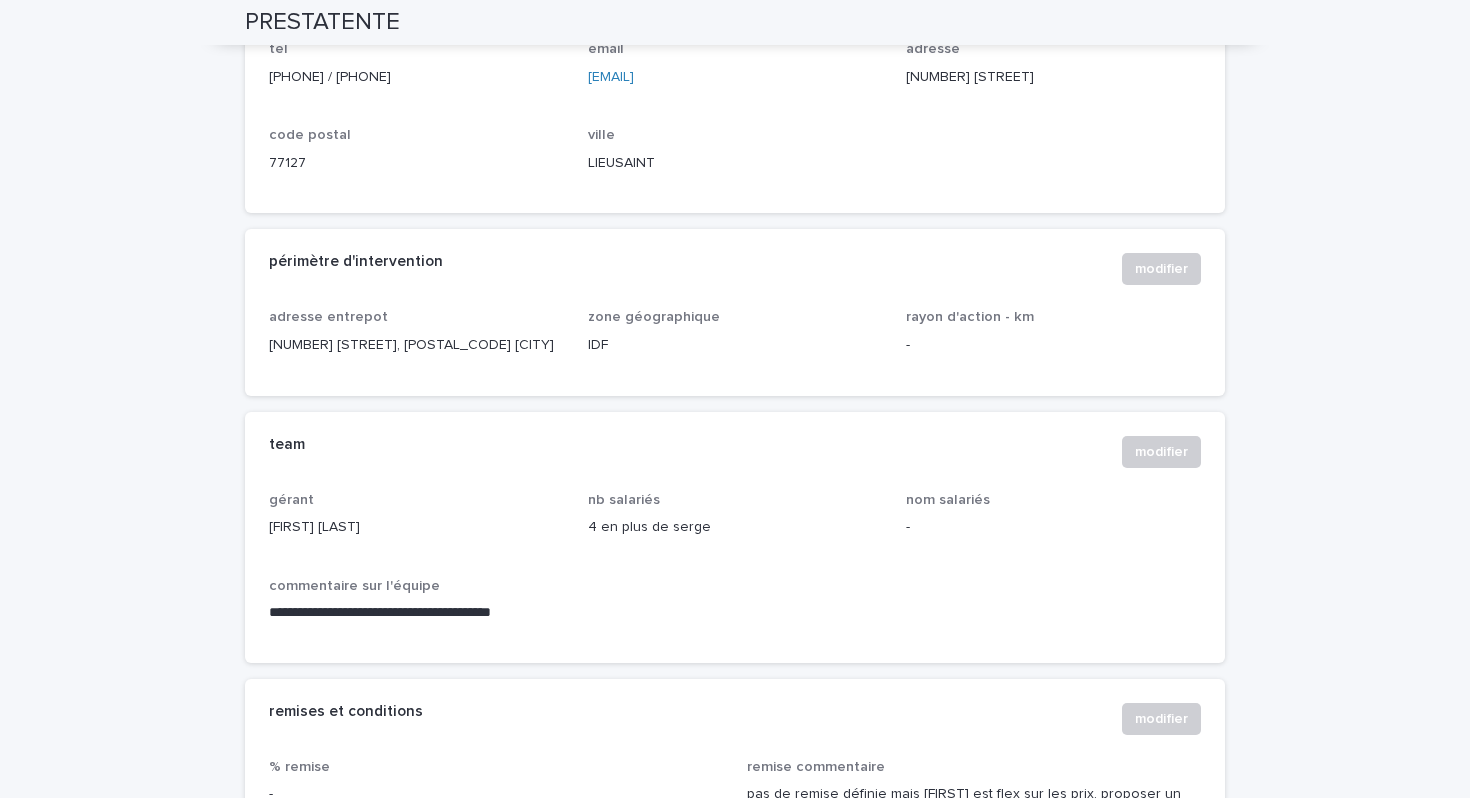 scroll, scrollTop: 791, scrollLeft: 0, axis: vertical 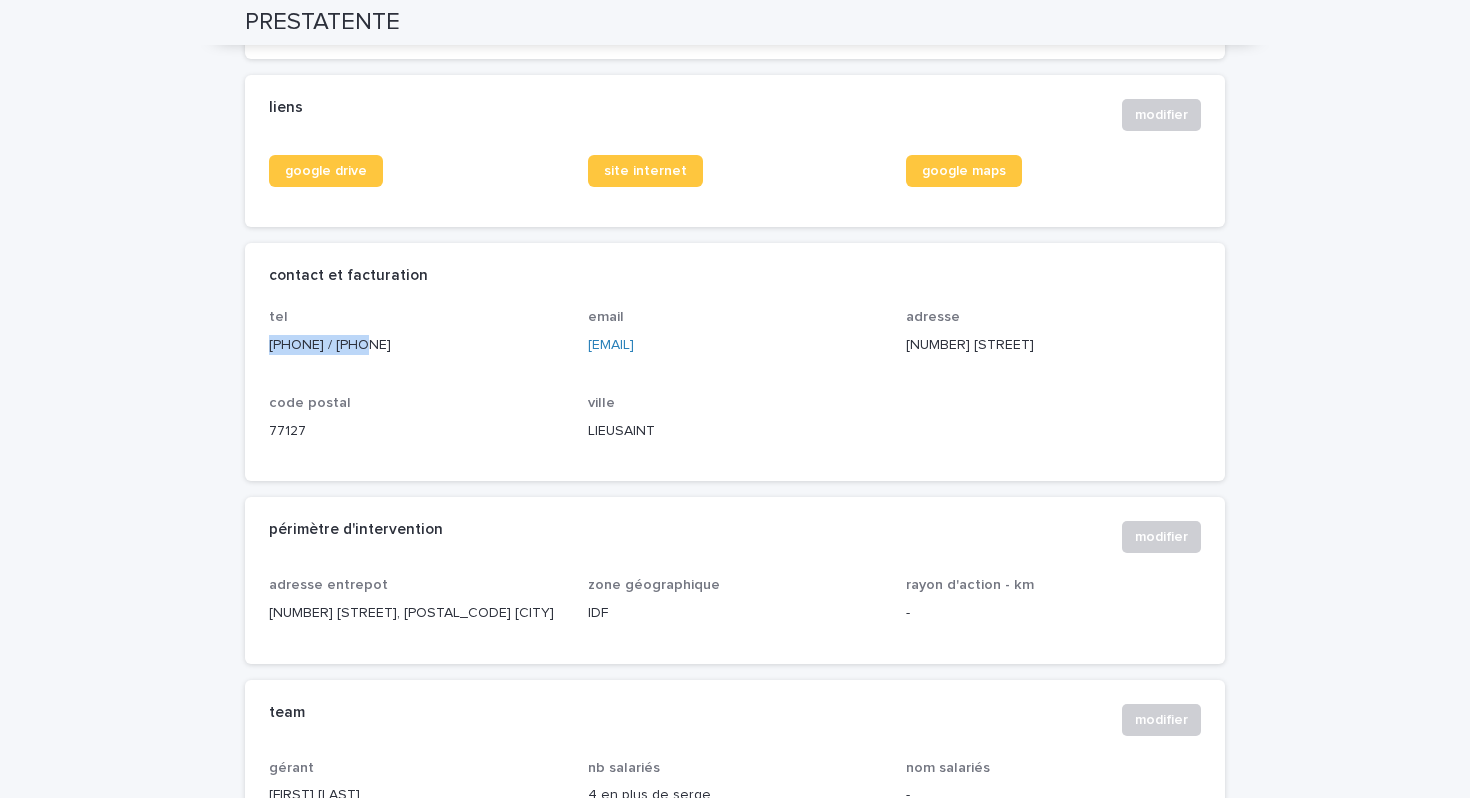 drag, startPoint x: 271, startPoint y: 347, endPoint x: 364, endPoint y: 346, distance: 93.00538 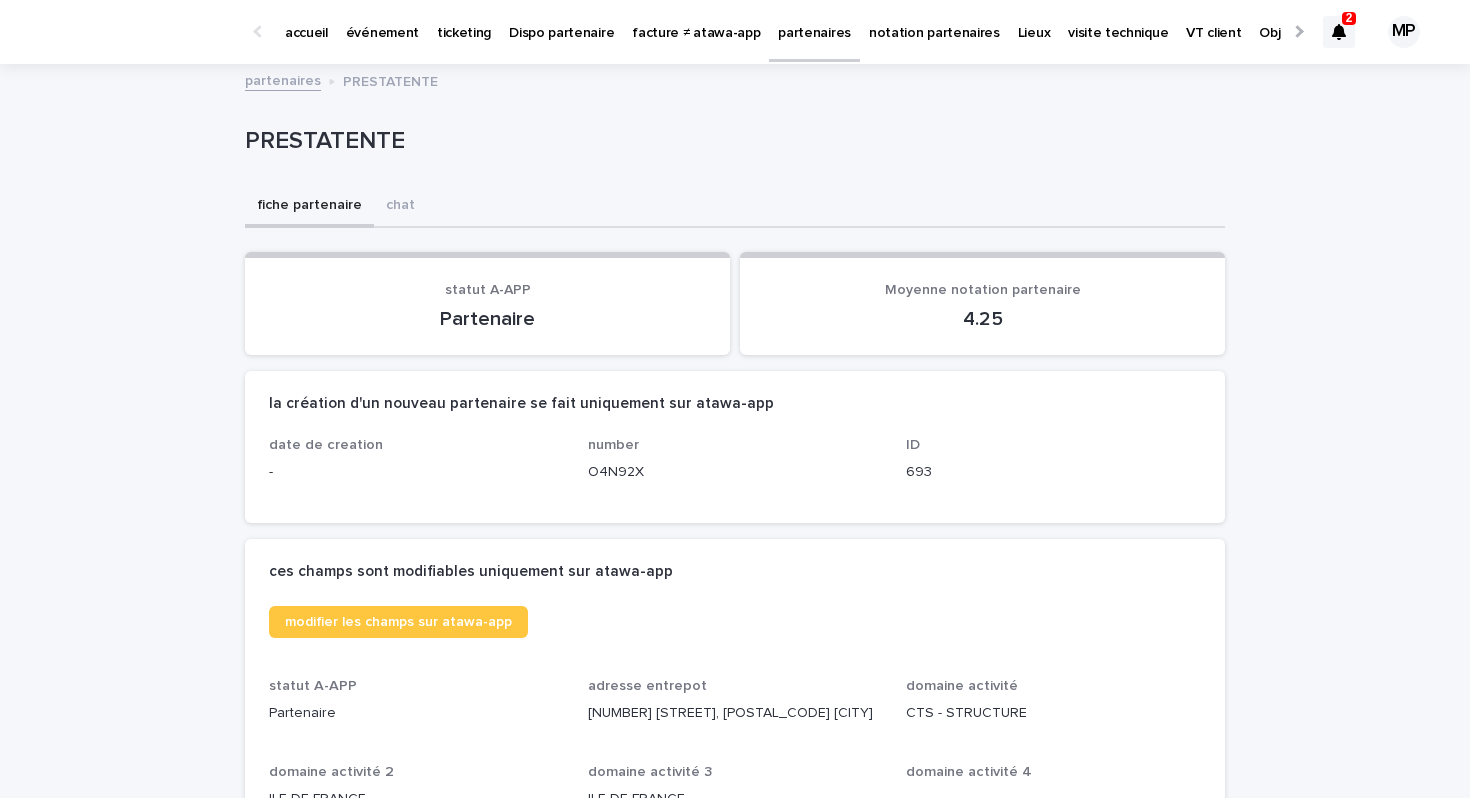 click on "partenaires" at bounding box center (814, 21) 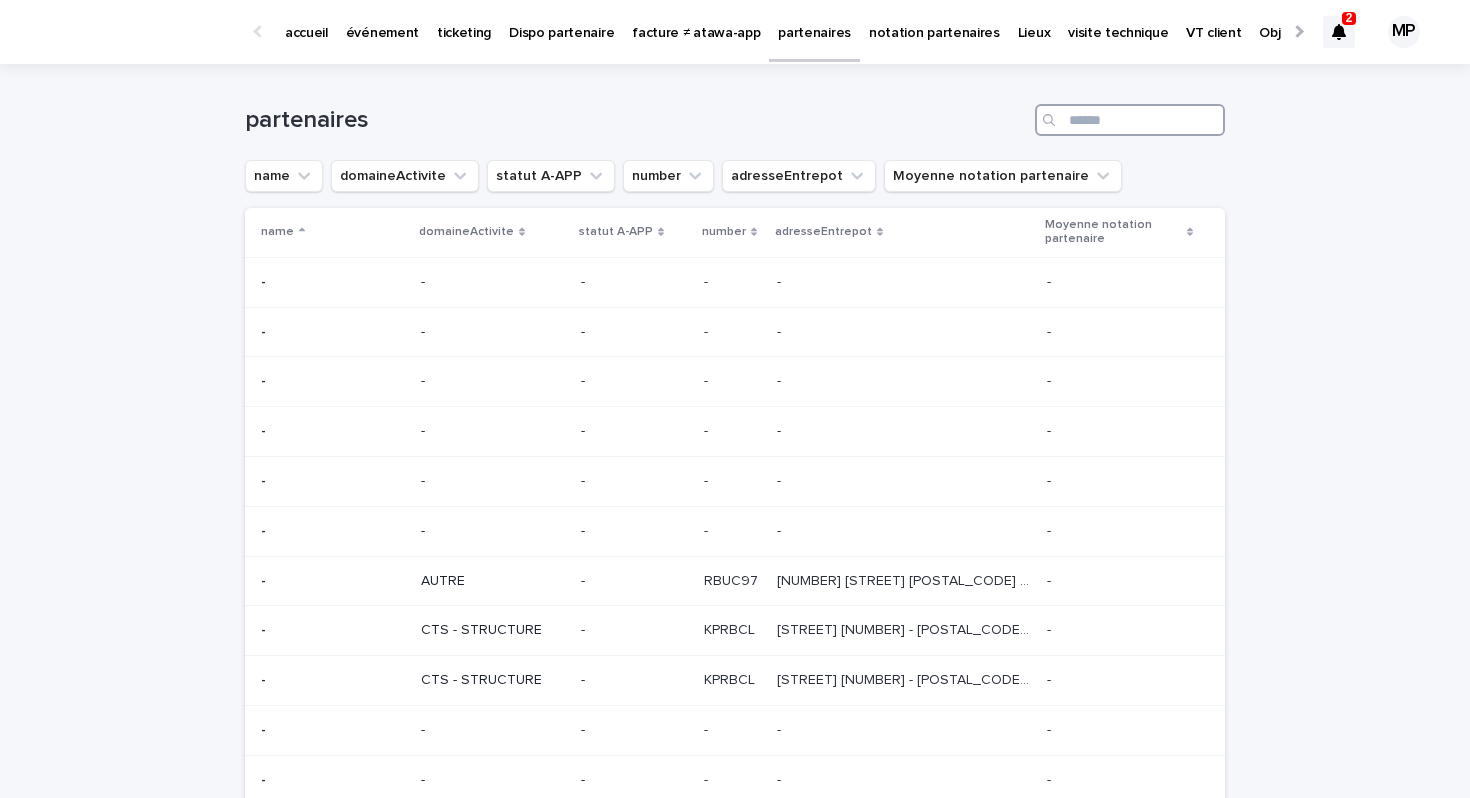 click at bounding box center (1130, 120) 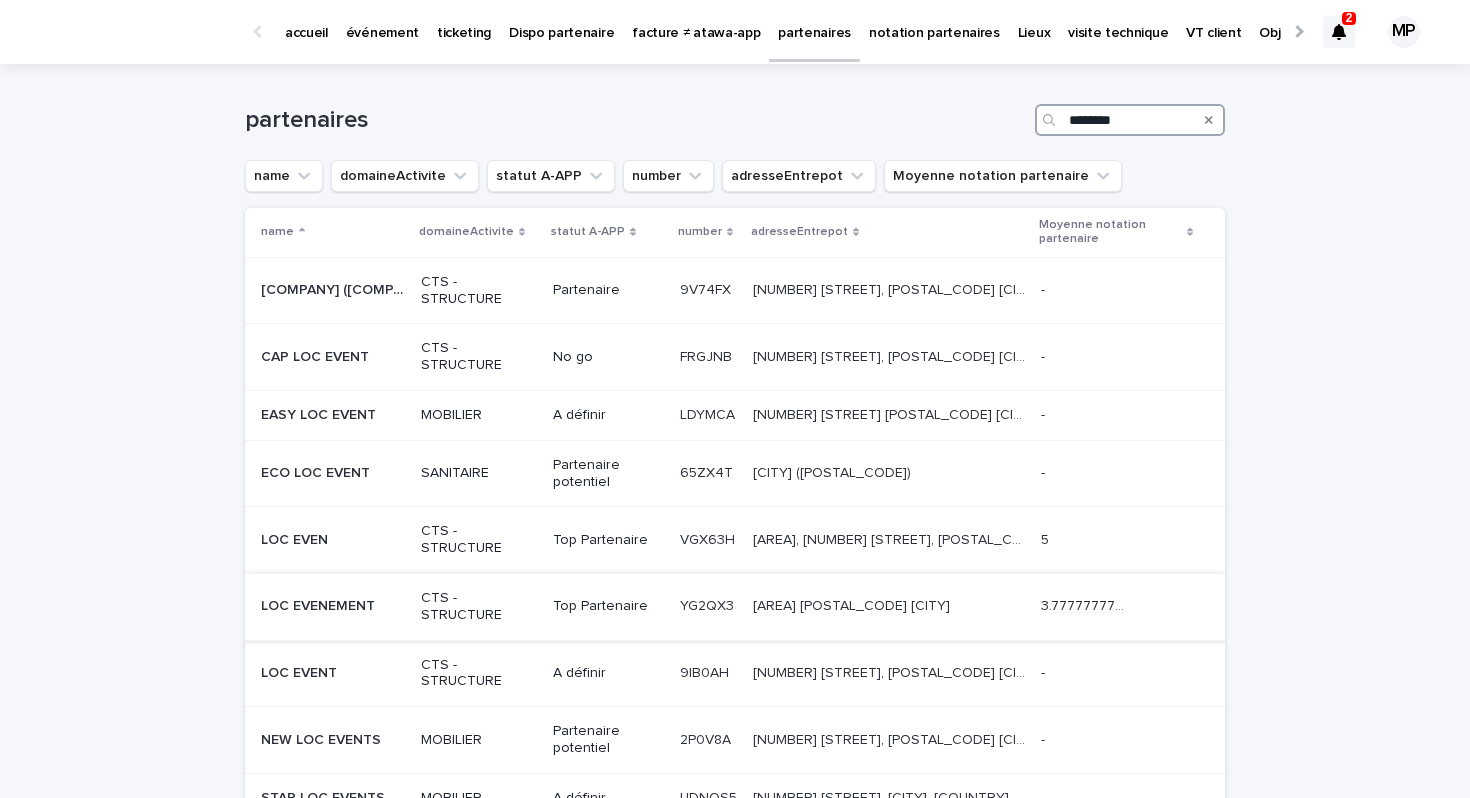 type on "********" 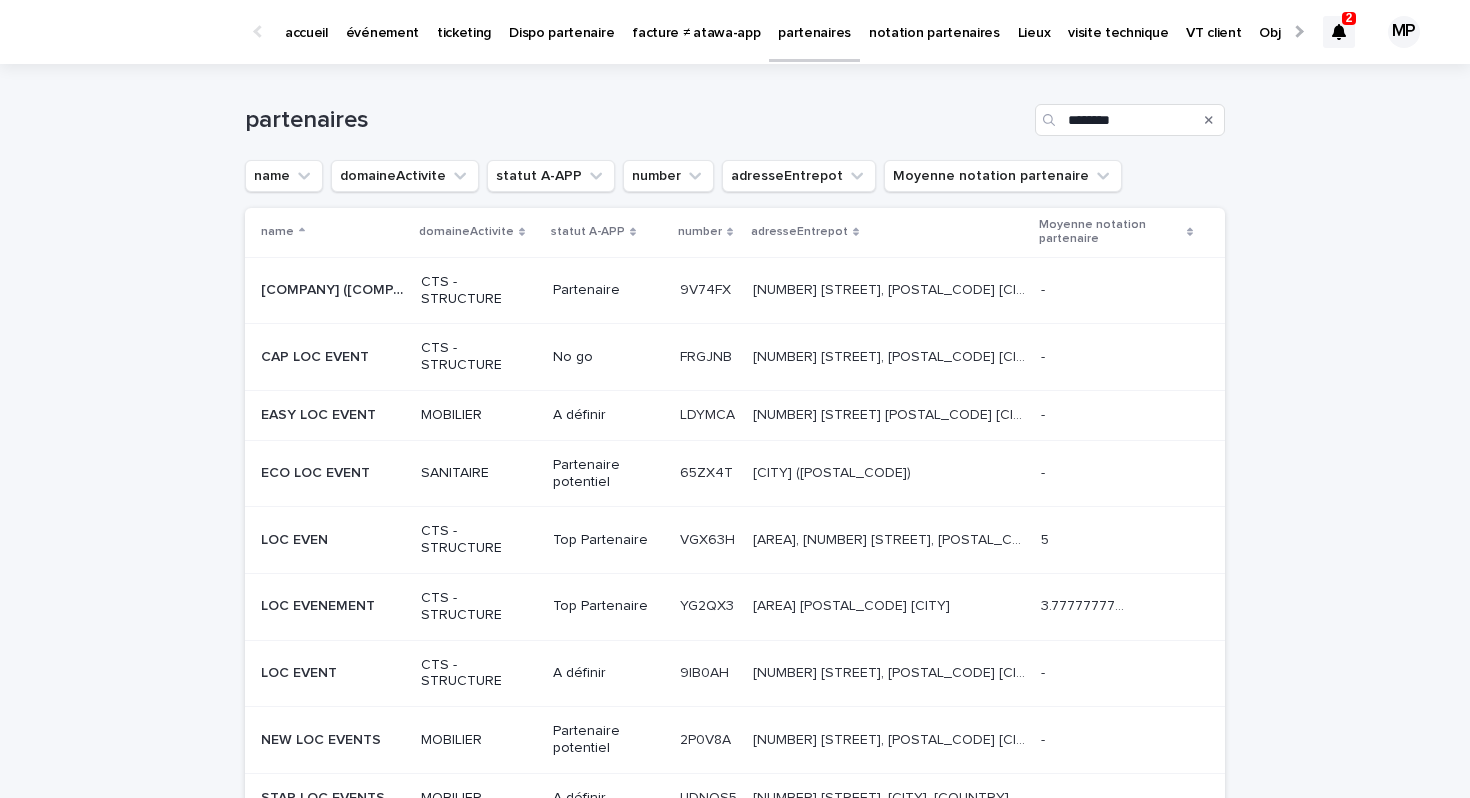click on "LOC EVENEMENT" at bounding box center [320, 604] 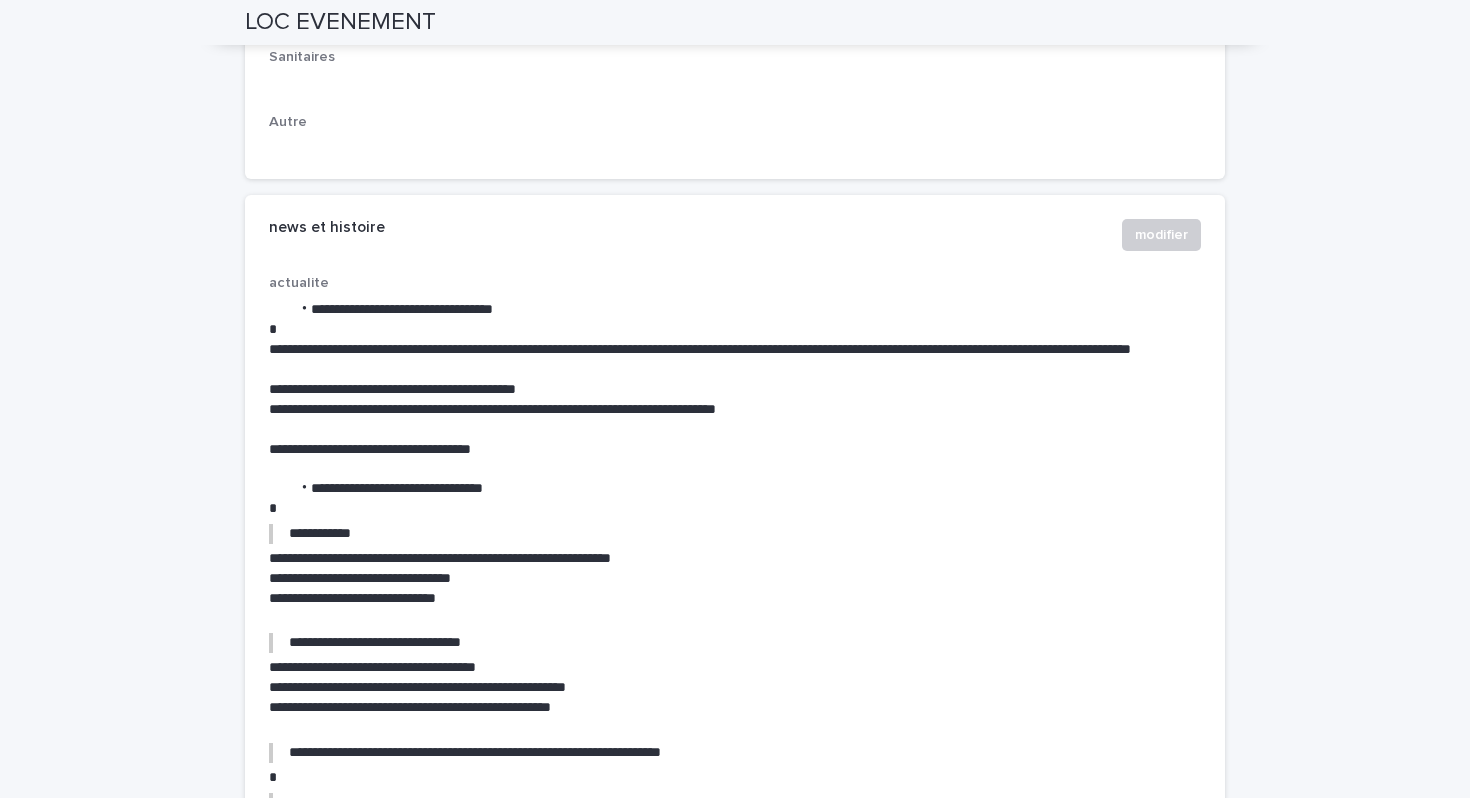 scroll, scrollTop: 4659, scrollLeft: 0, axis: vertical 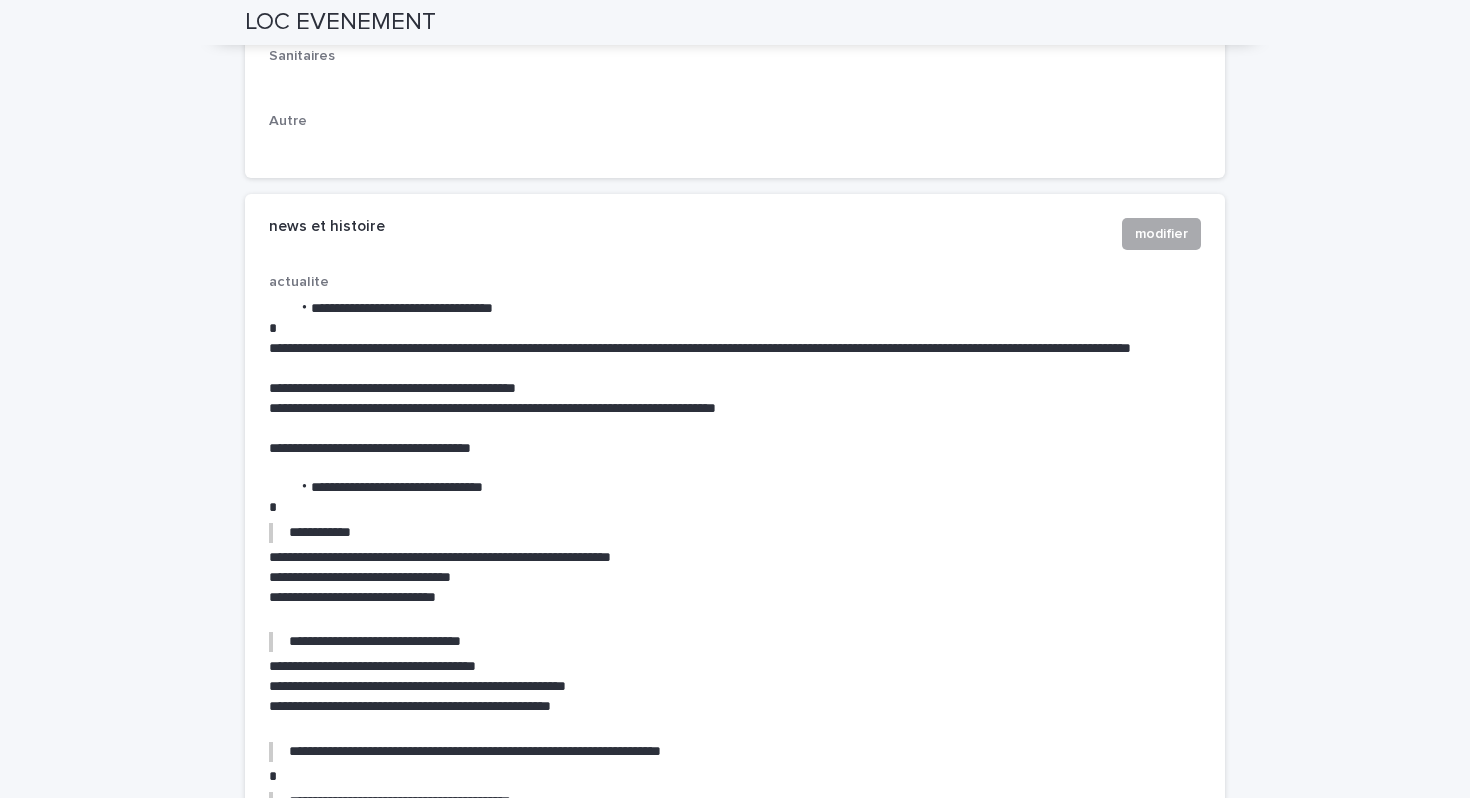 click on "modifier" at bounding box center (1161, 234) 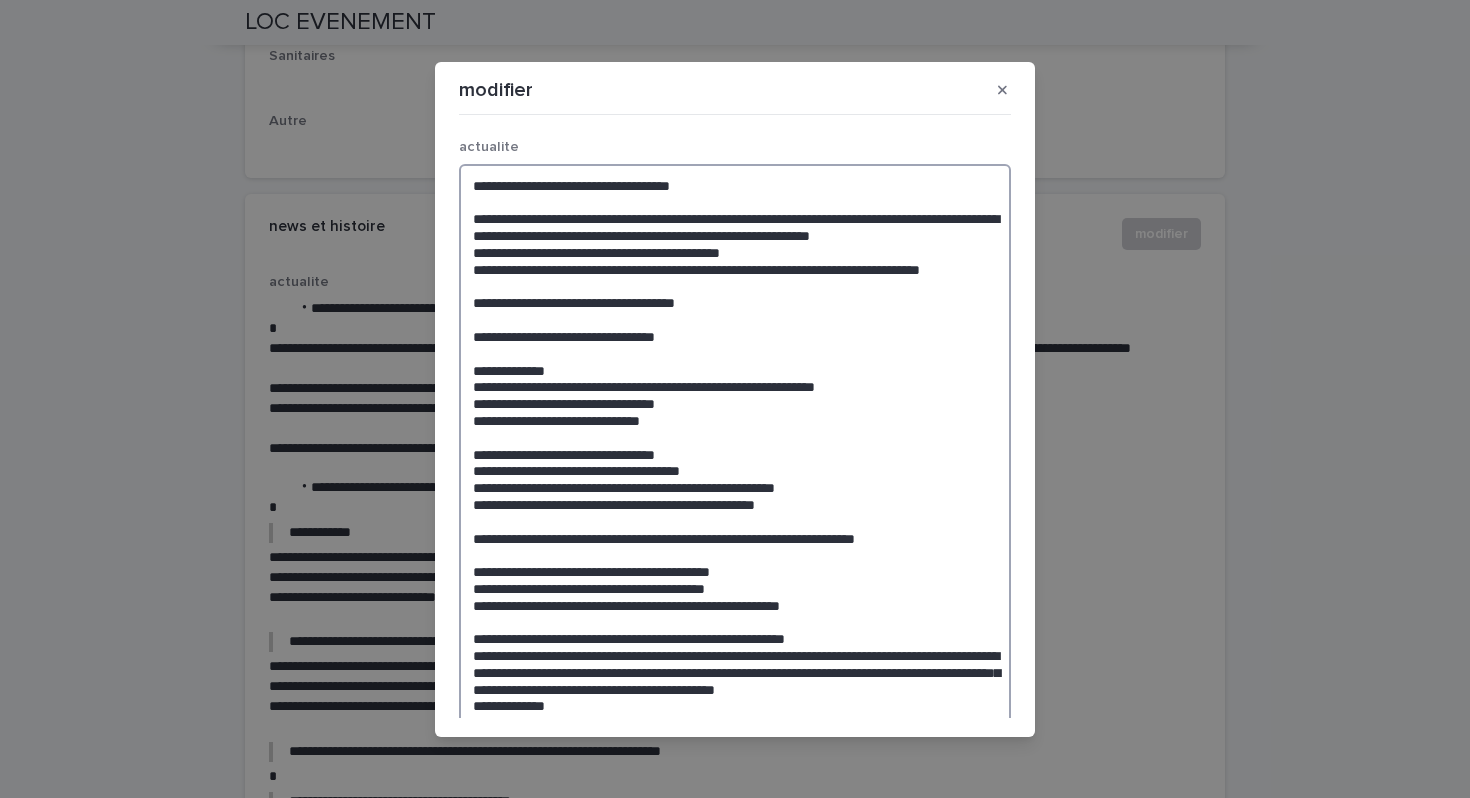 click at bounding box center (735, 697) 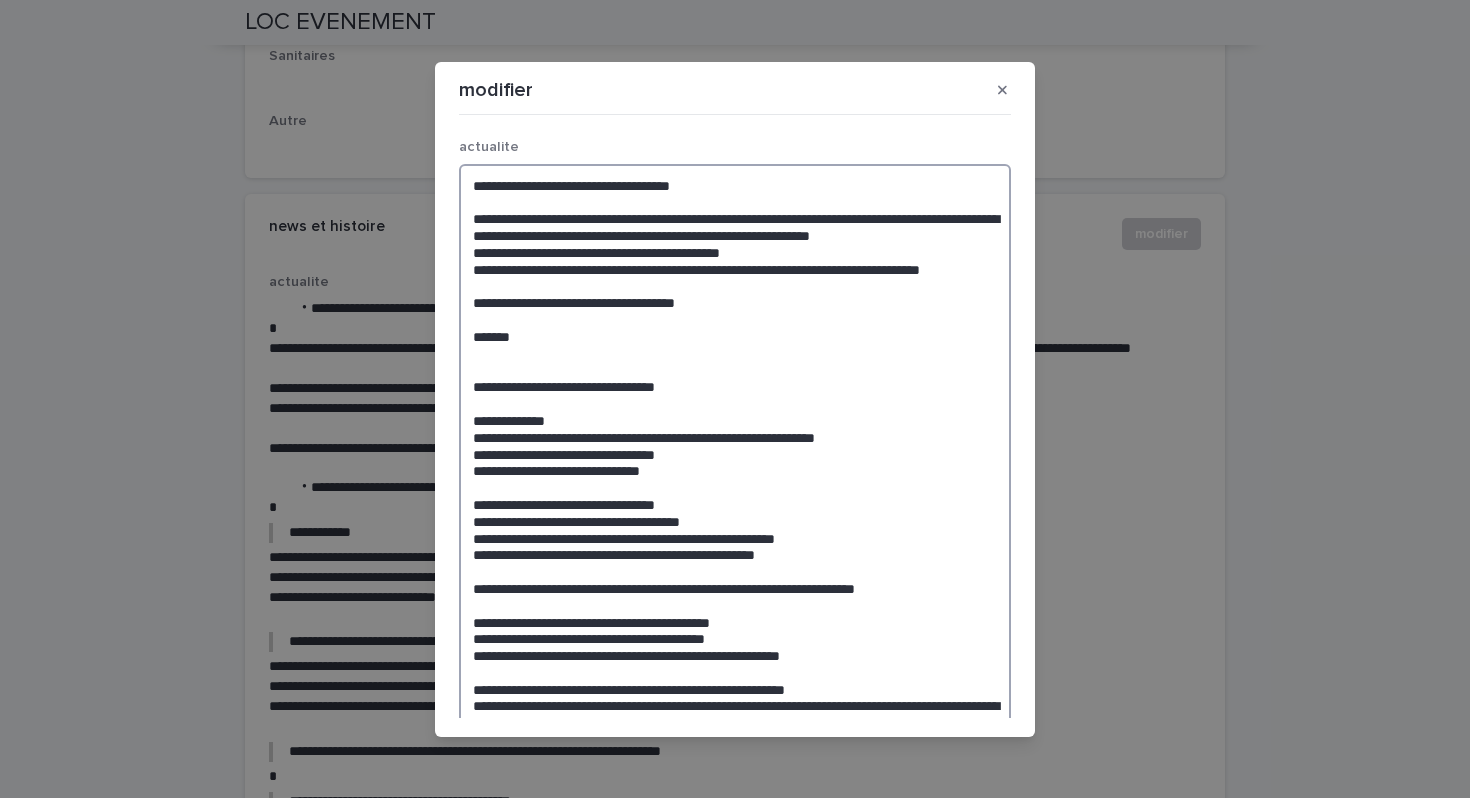 click at bounding box center (735, 723) 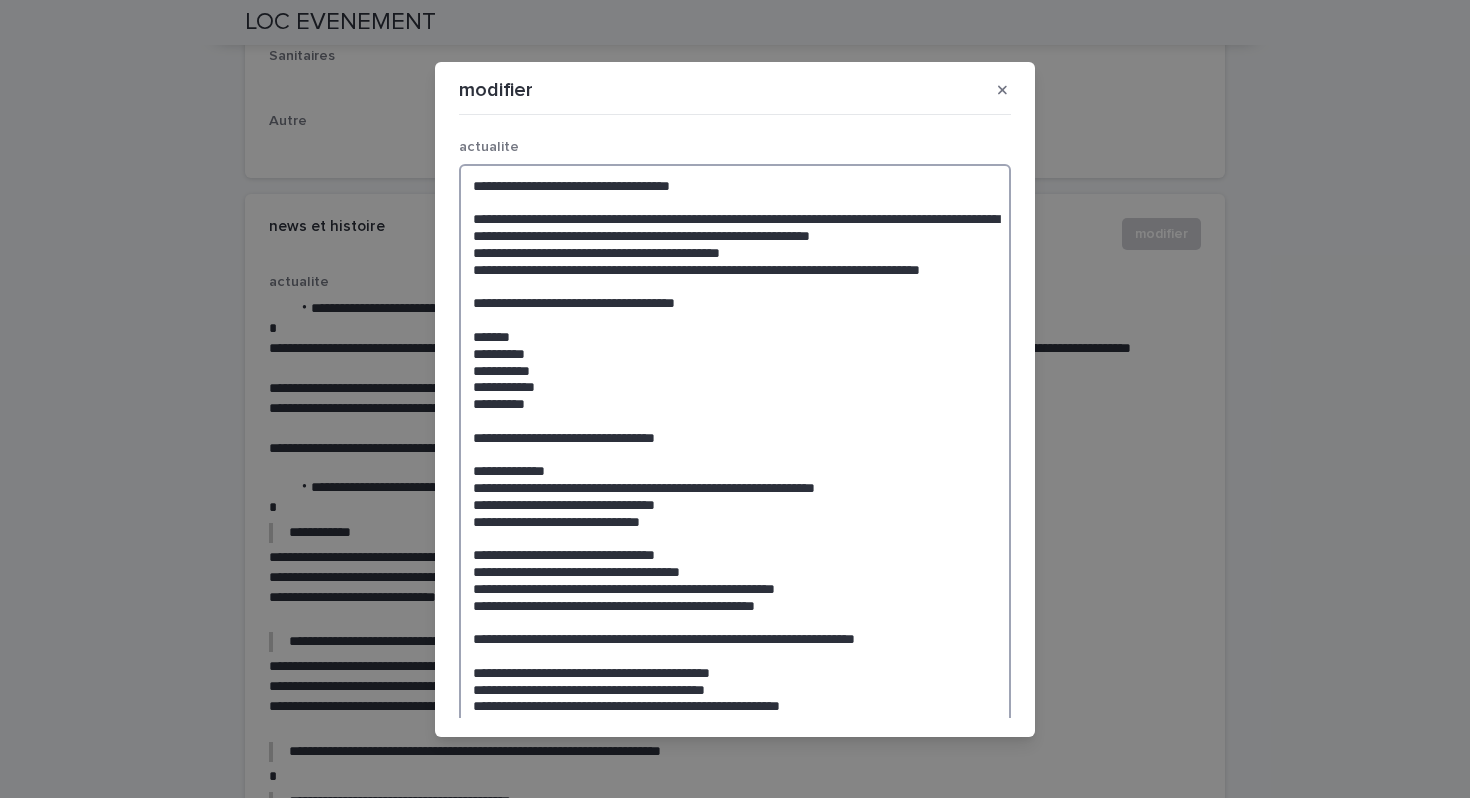 click at bounding box center (735, 748) 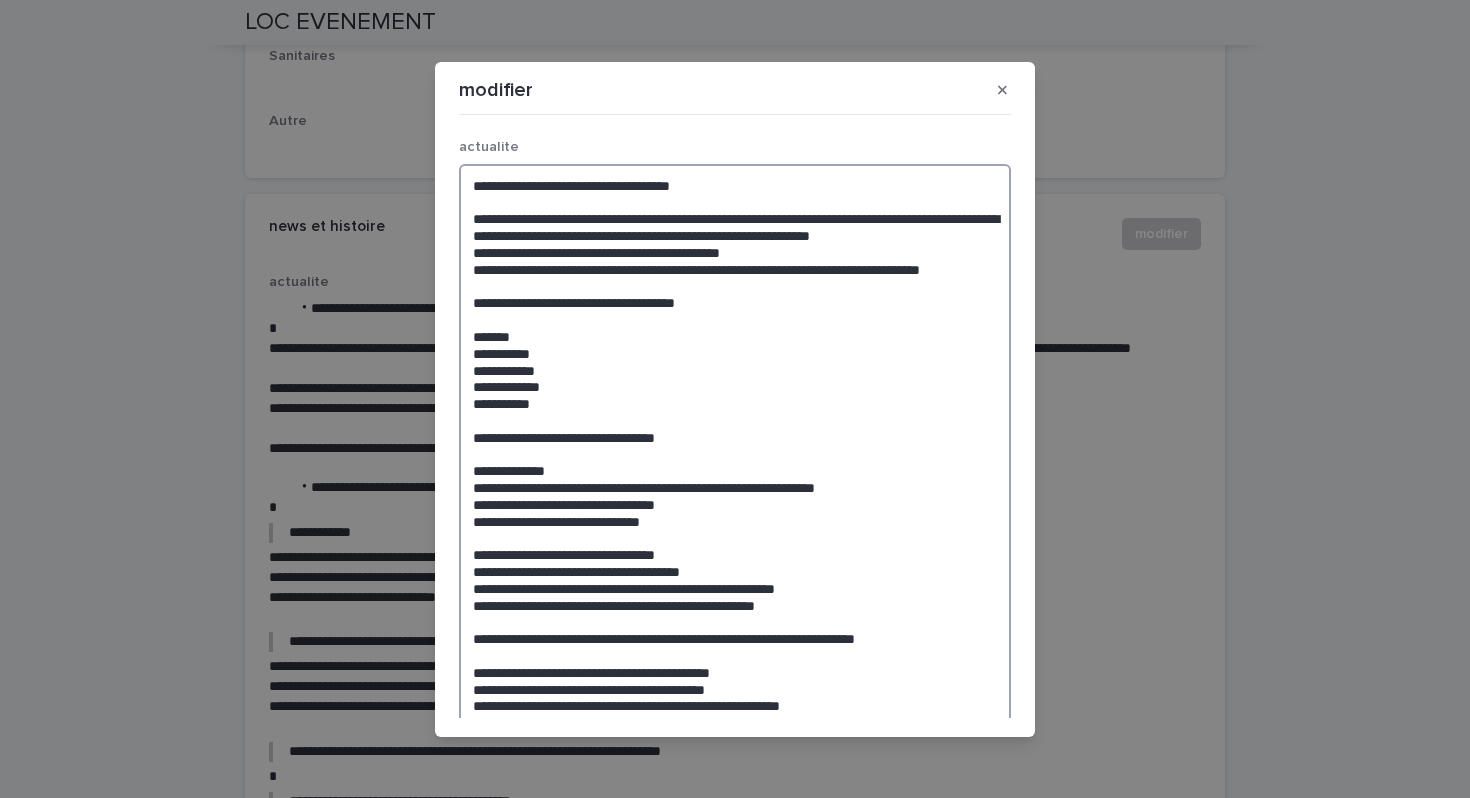 click at bounding box center [735, 748] 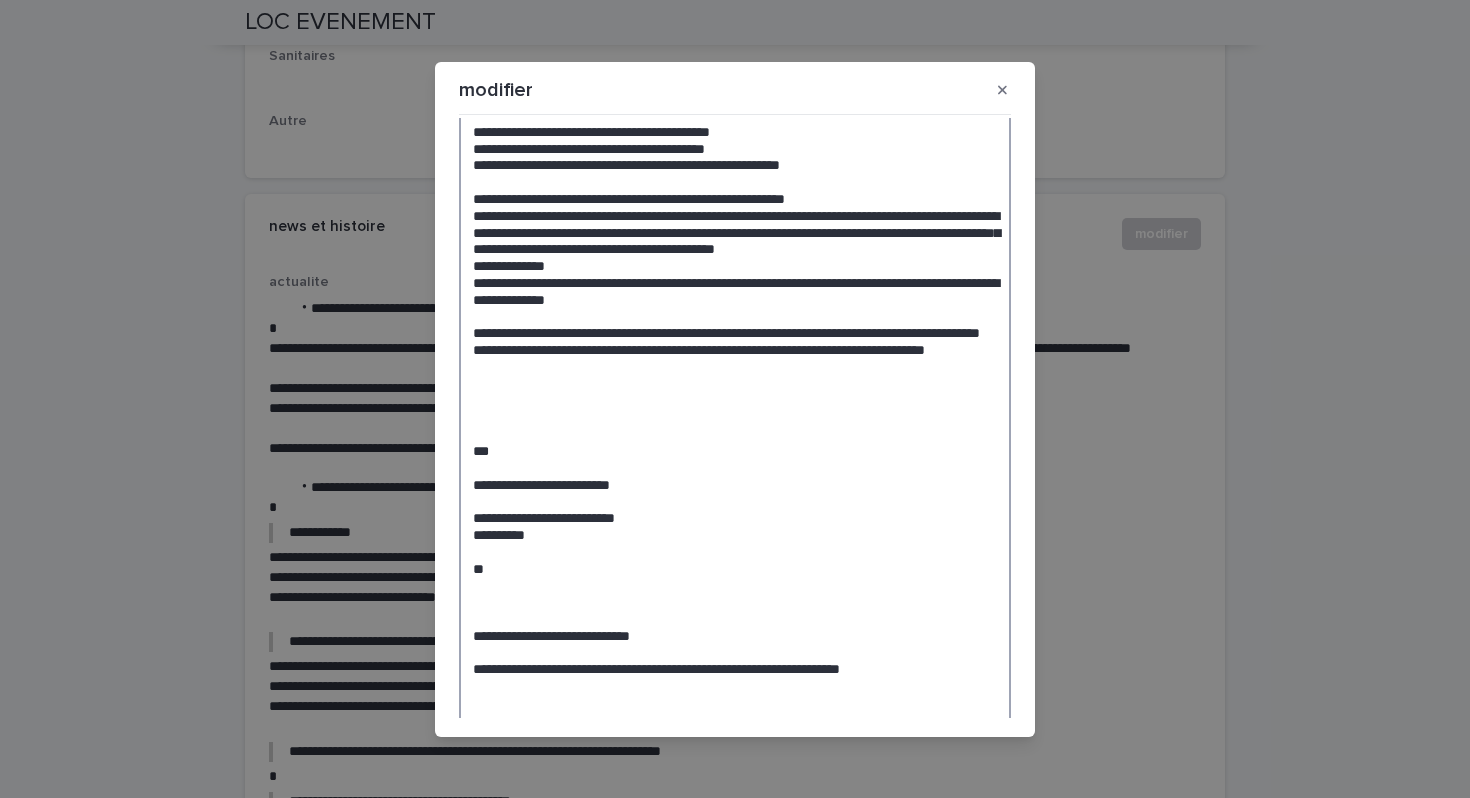scroll, scrollTop: 829, scrollLeft: 0, axis: vertical 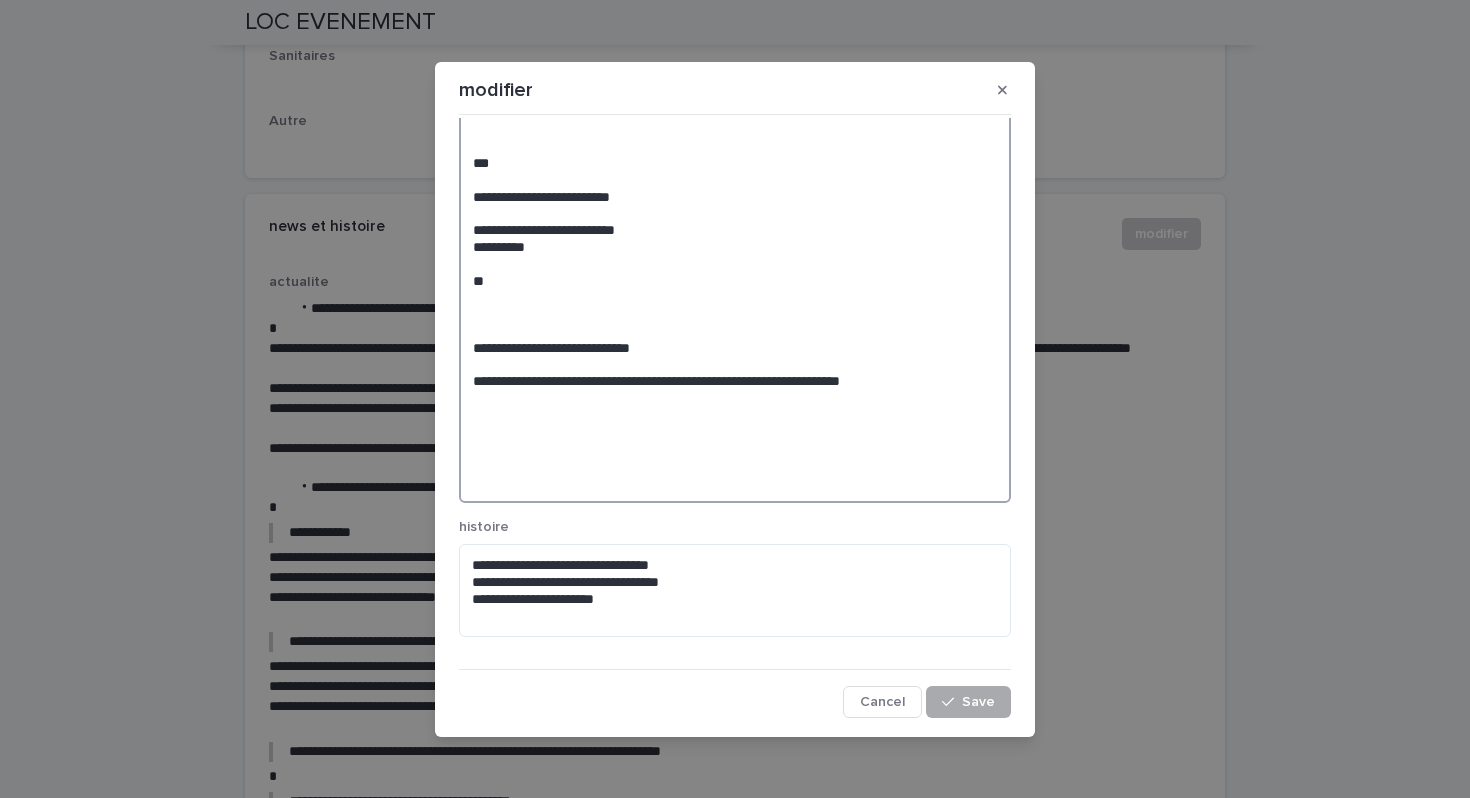 type on "**********" 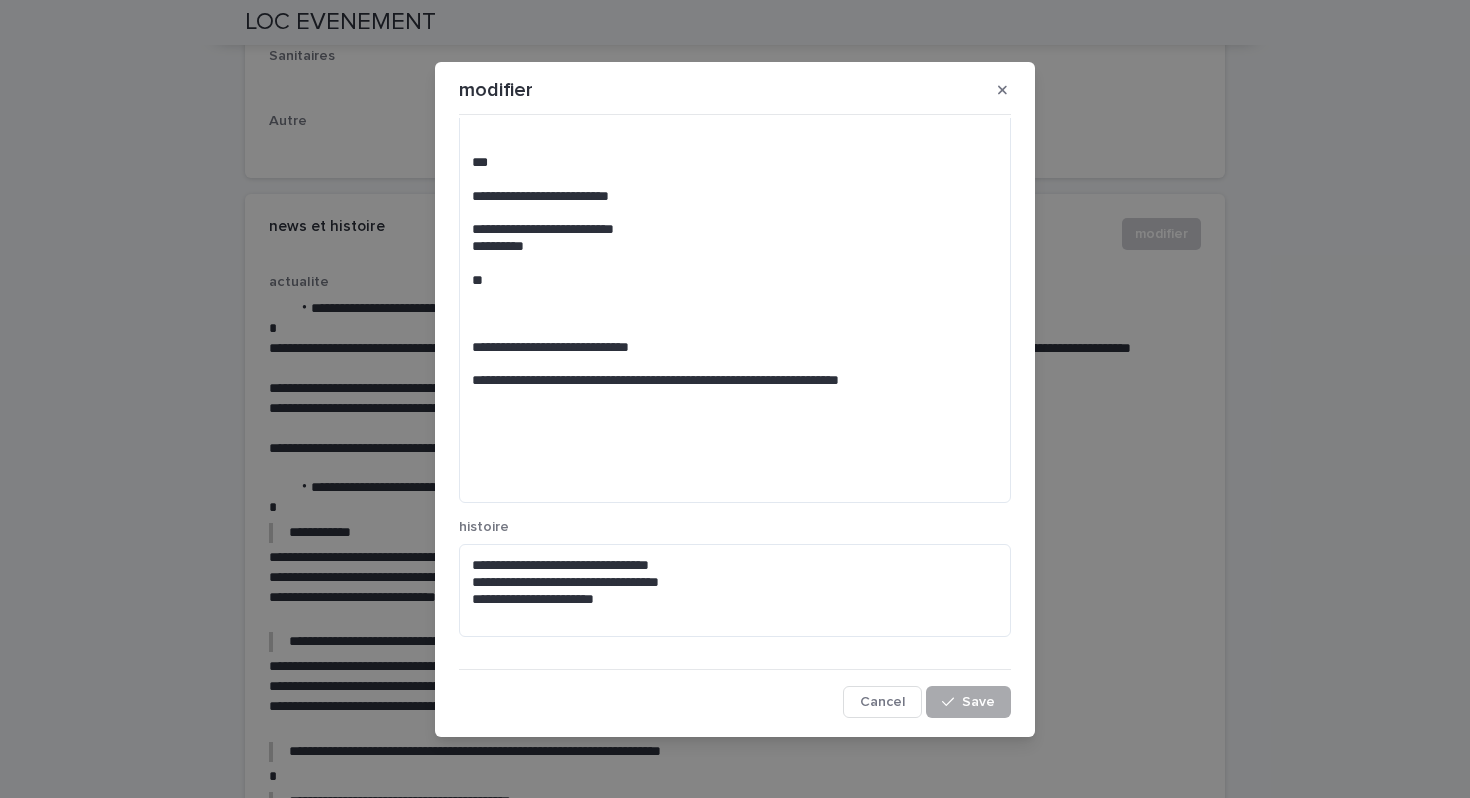 click on "Save" at bounding box center (968, 702) 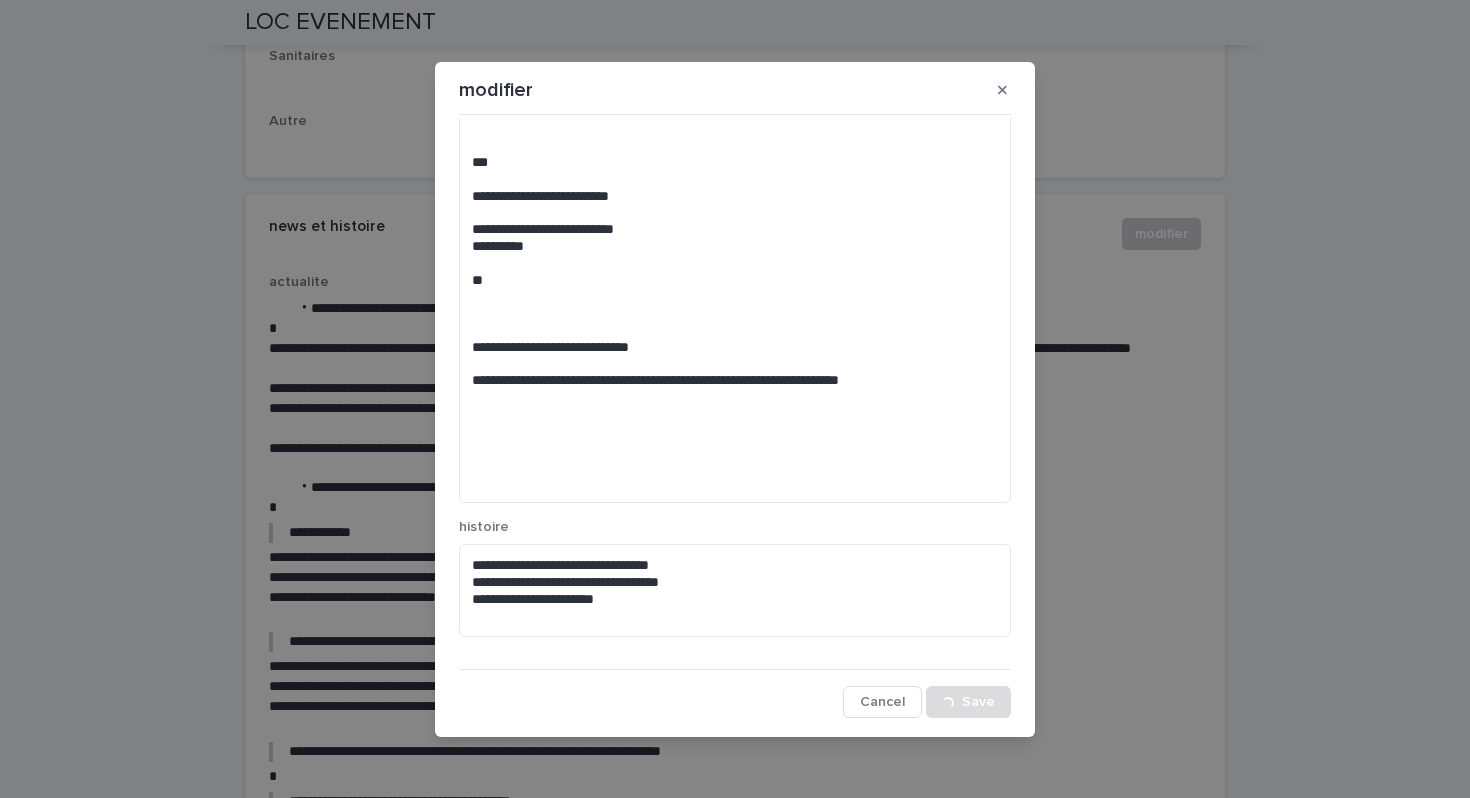 scroll, scrollTop: 828, scrollLeft: 0, axis: vertical 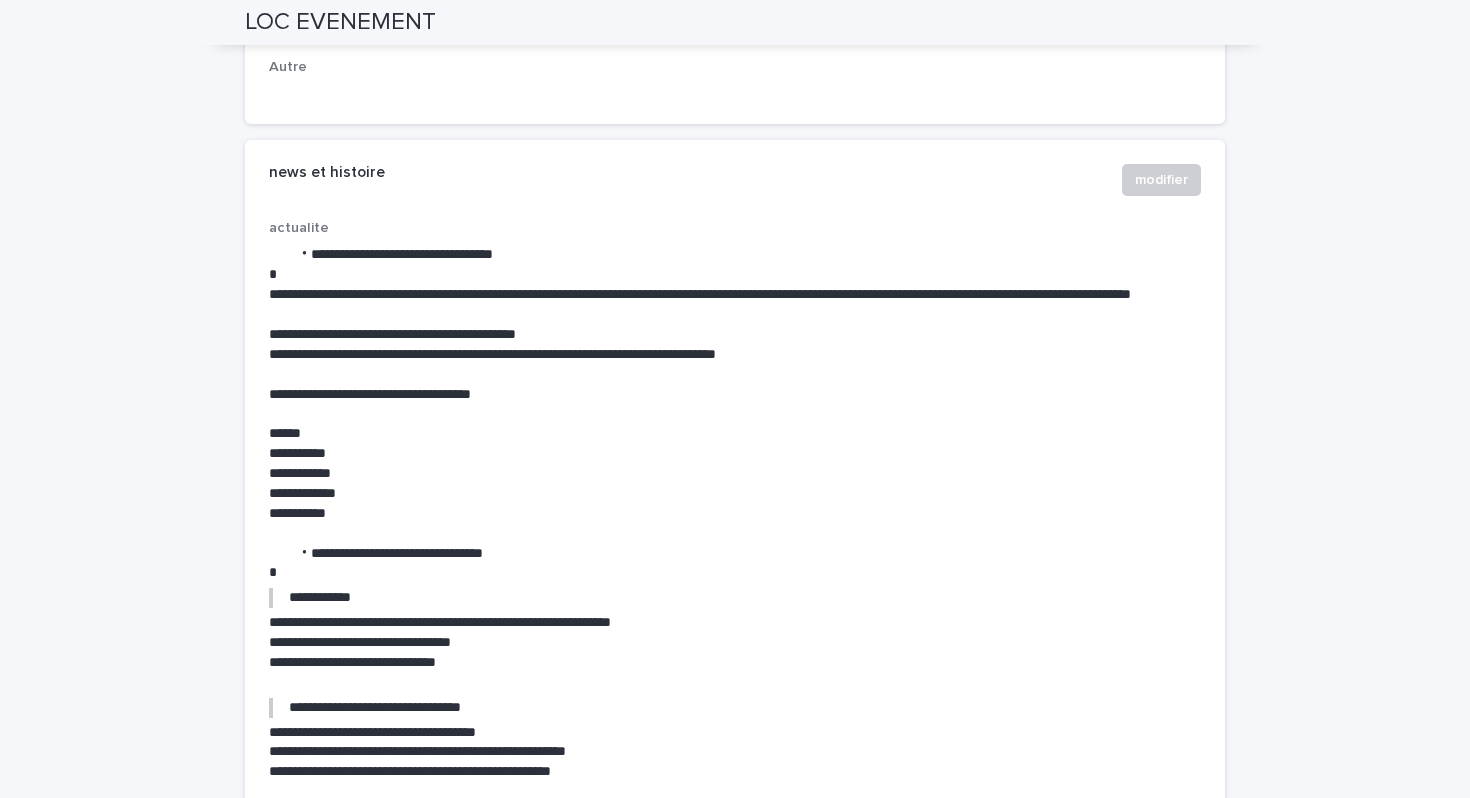 type 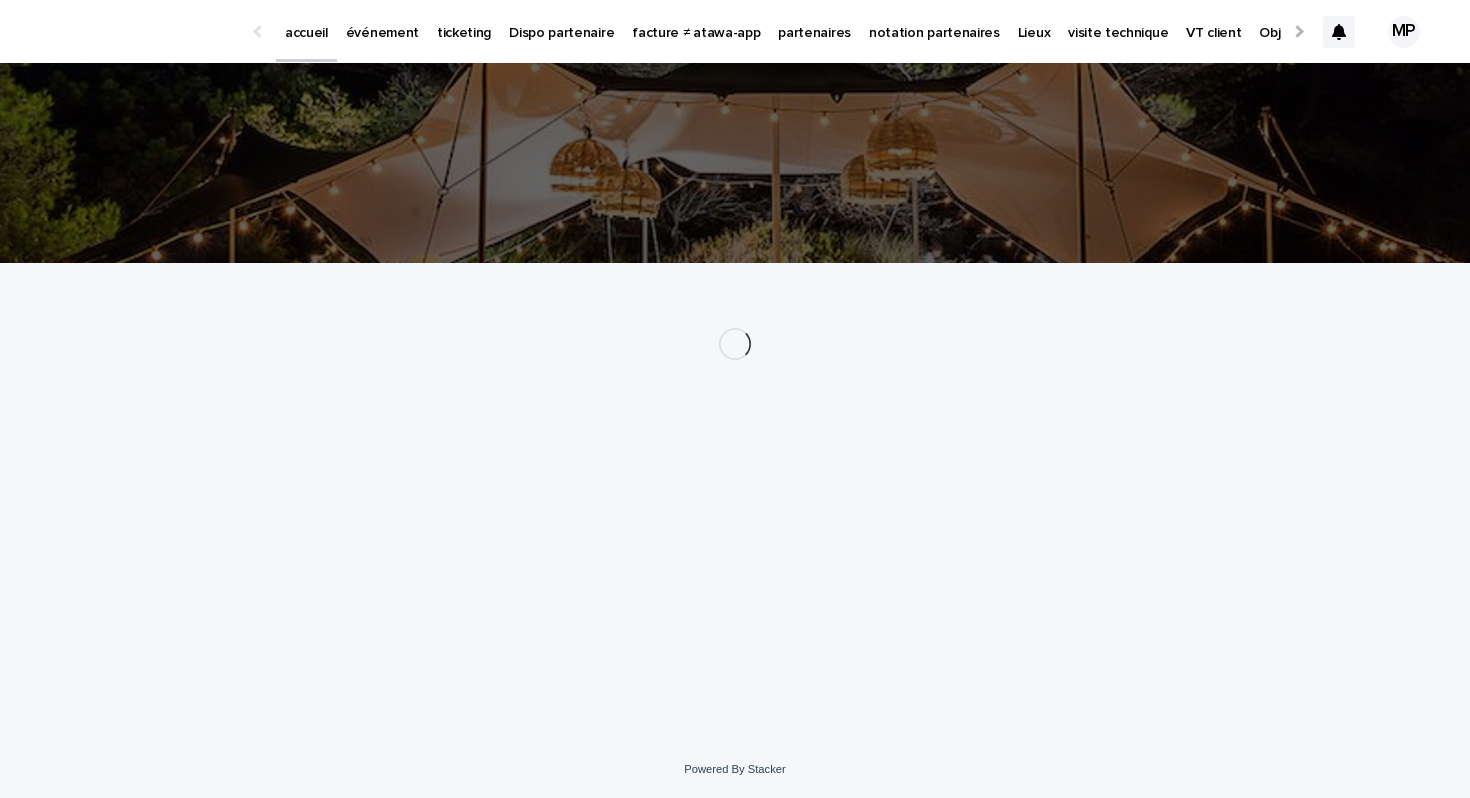 scroll, scrollTop: 0, scrollLeft: 0, axis: both 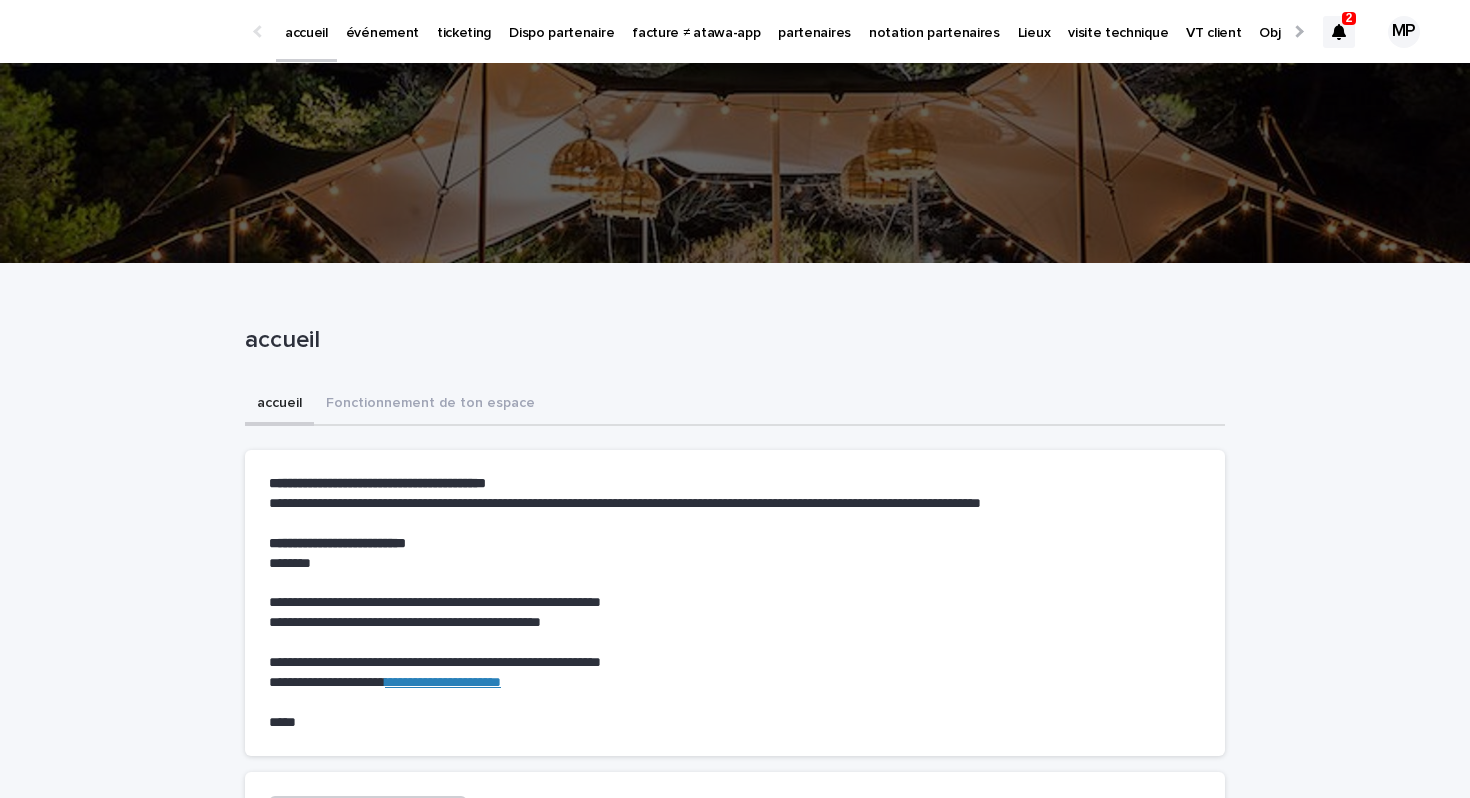 click on "événement" at bounding box center (382, 21) 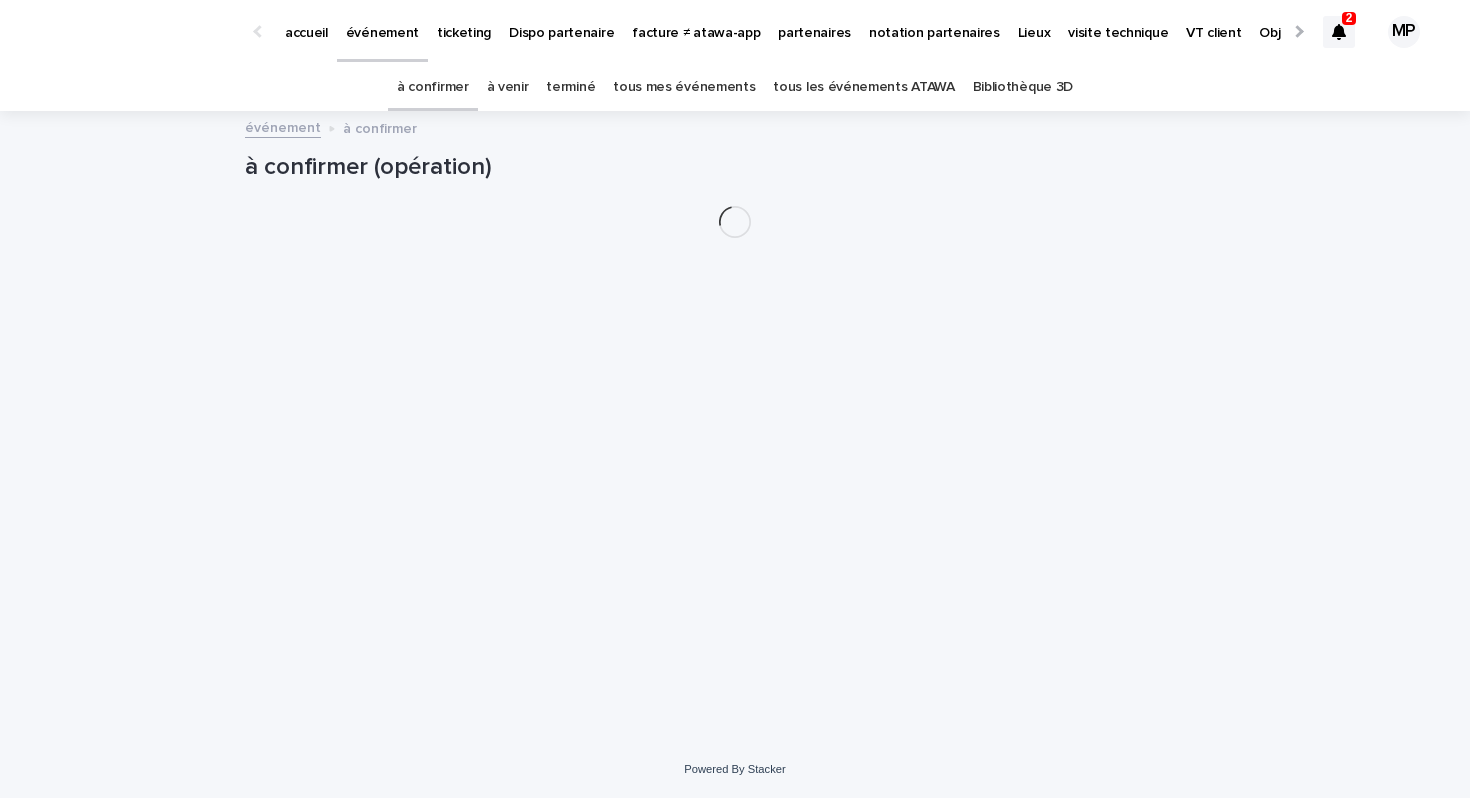 click on "tous les événements ATAWA" at bounding box center (863, 87) 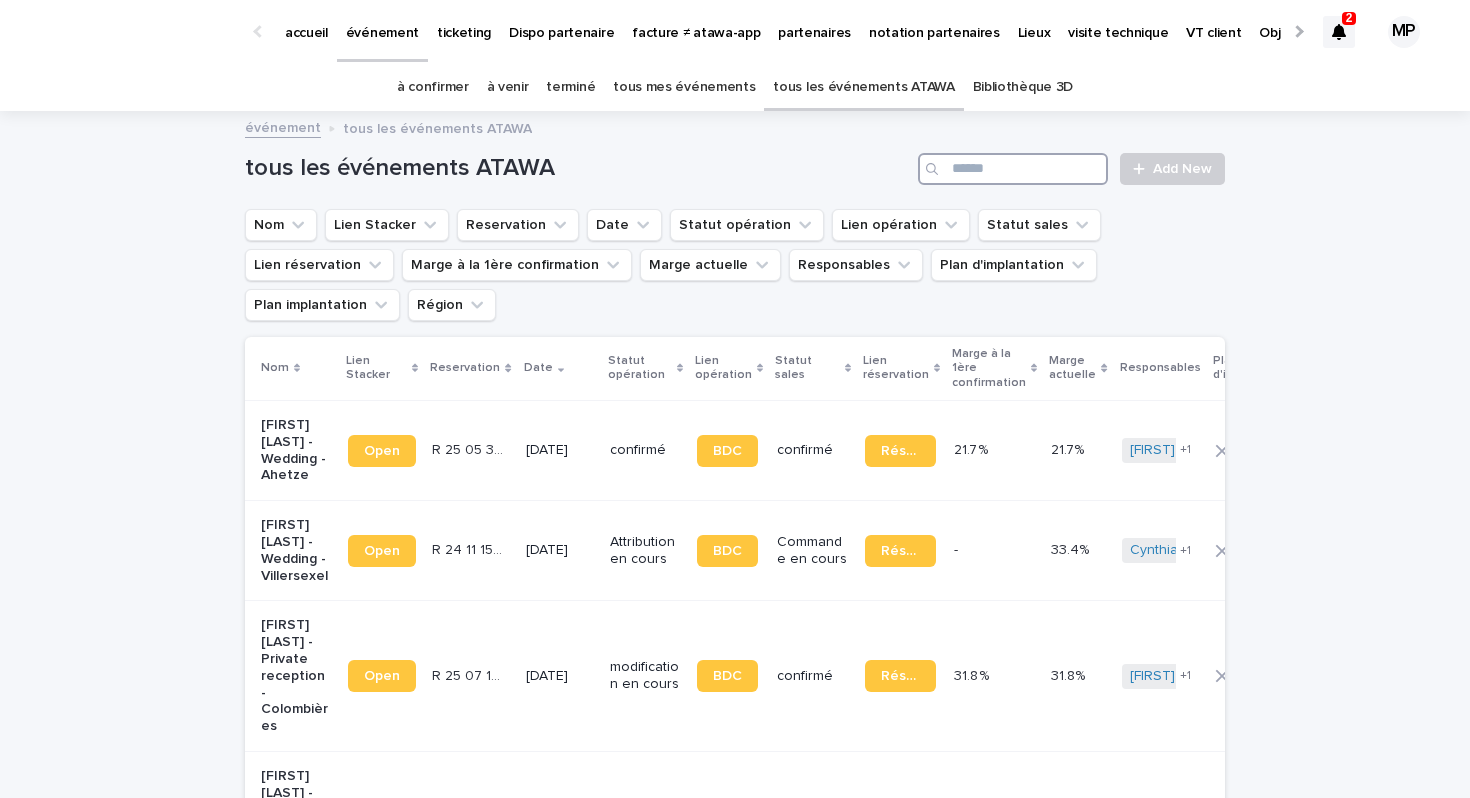 click at bounding box center [1013, 169] 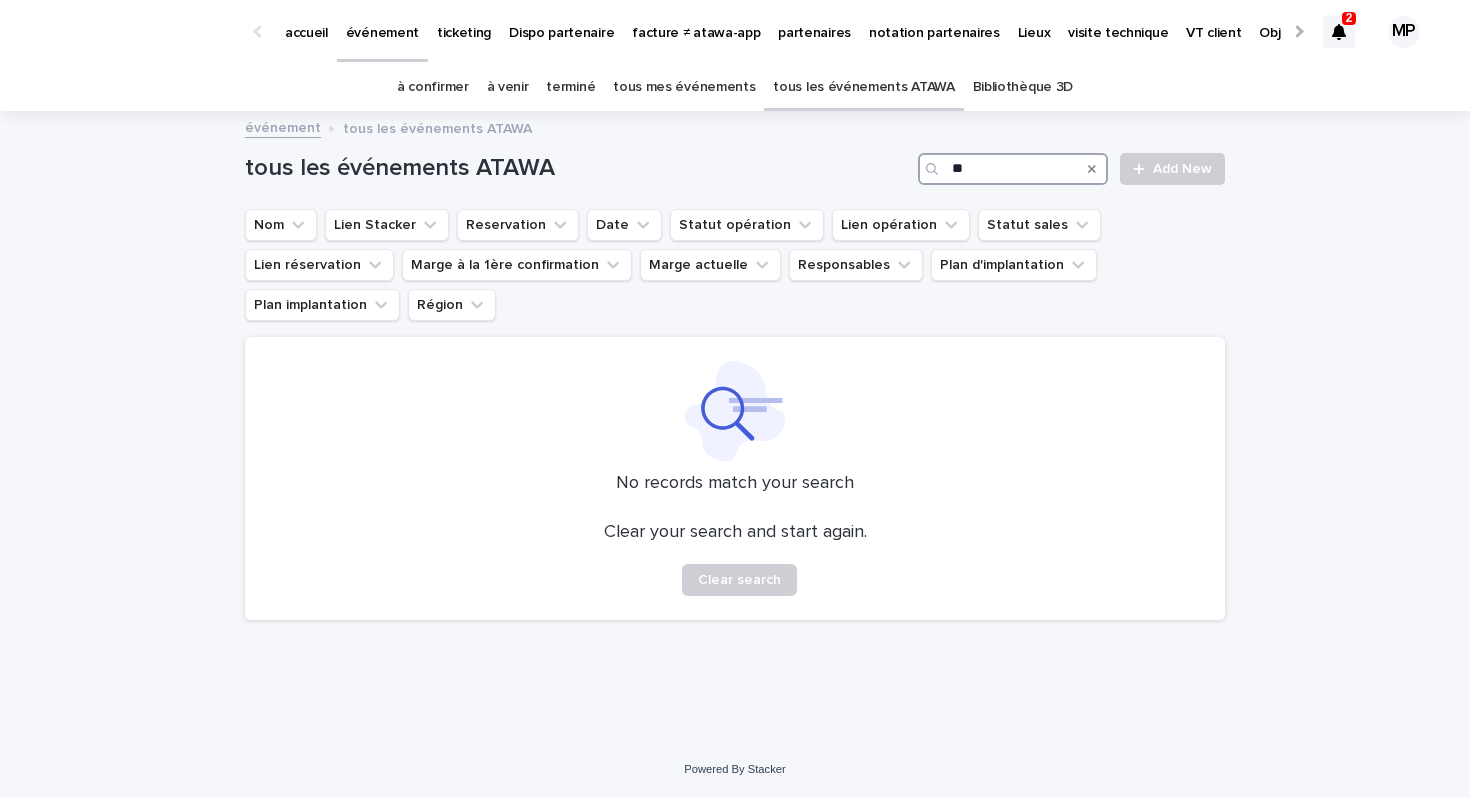 type on "*" 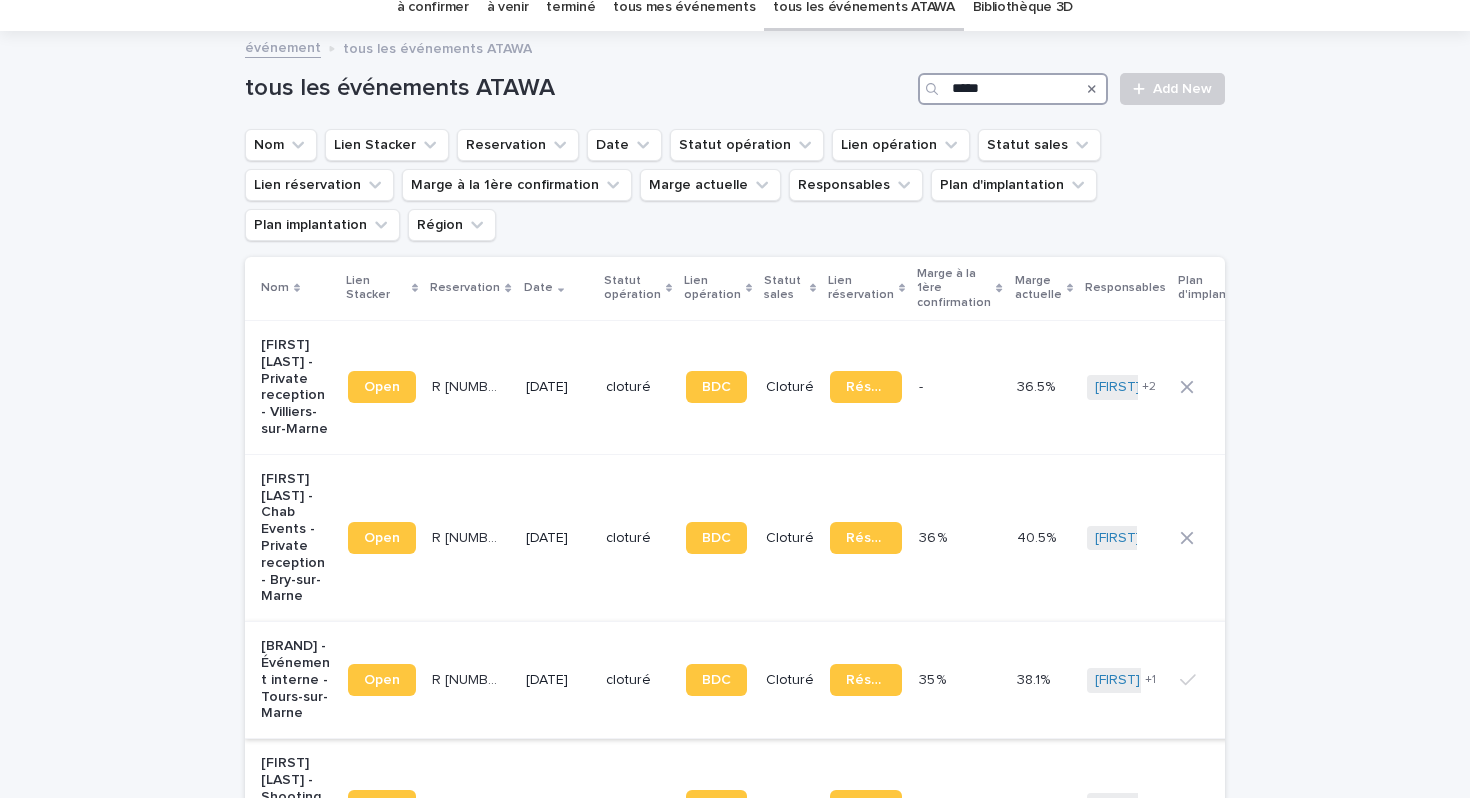 scroll, scrollTop: 78, scrollLeft: 0, axis: vertical 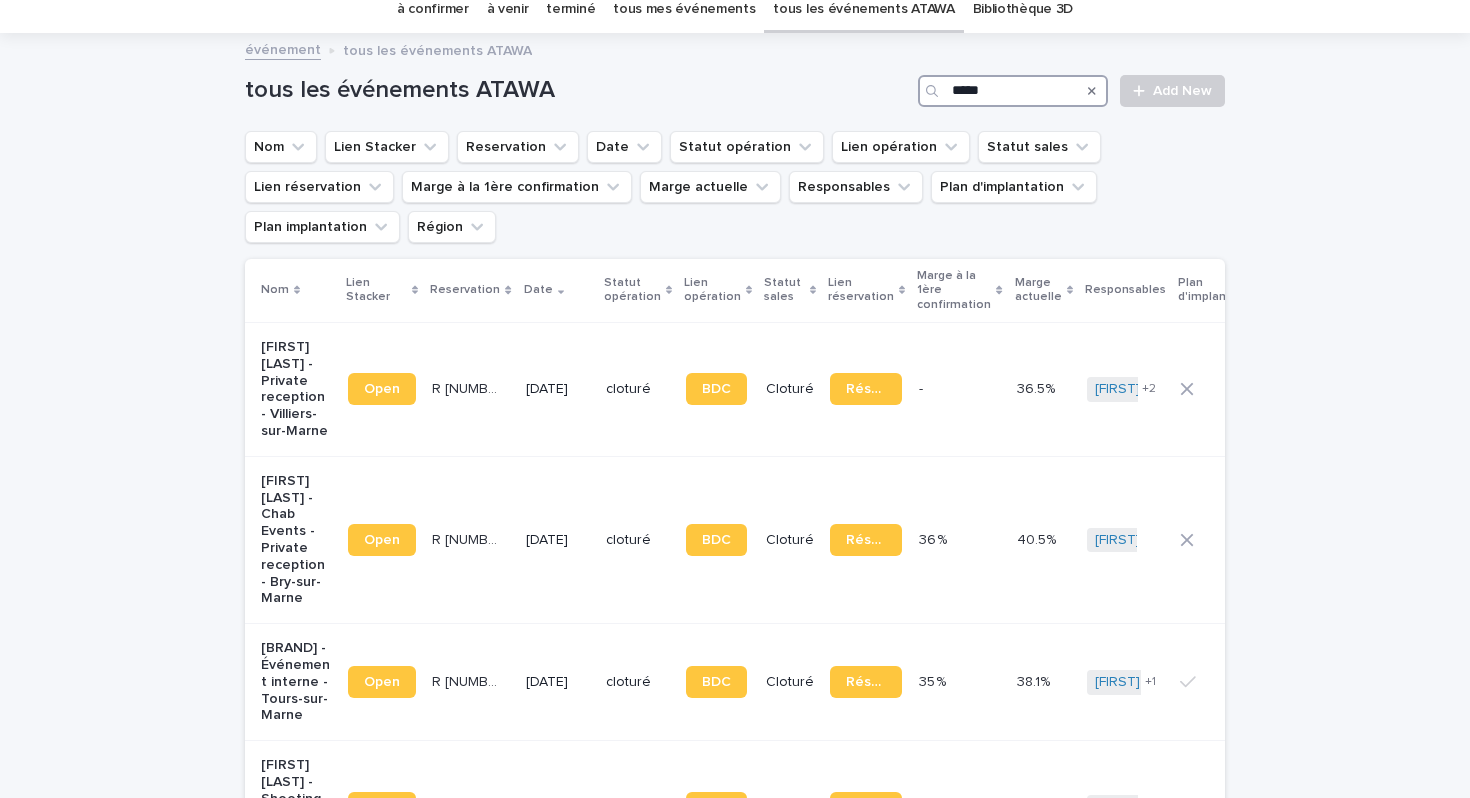 click on "*****" at bounding box center [1013, 91] 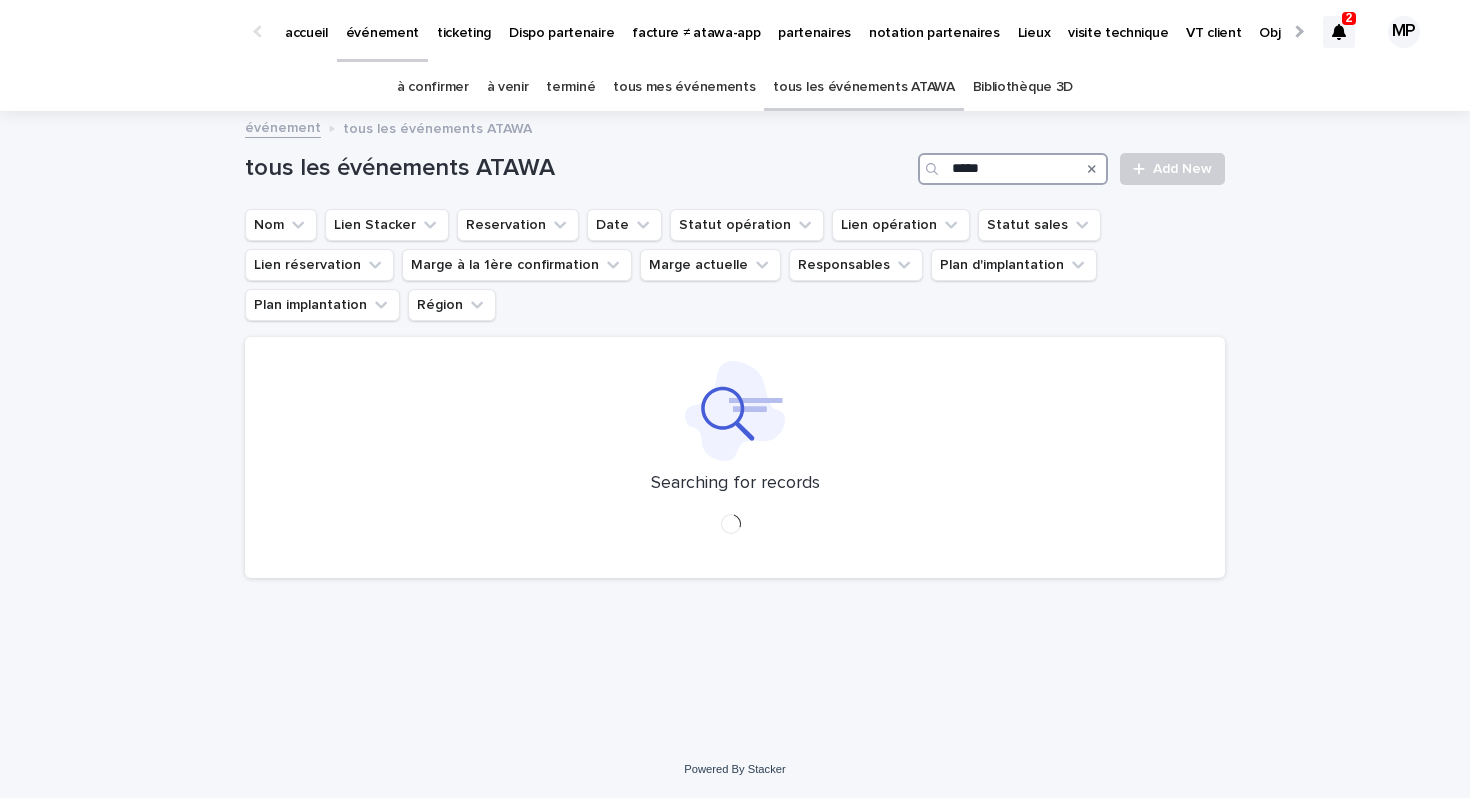 scroll, scrollTop: 0, scrollLeft: 0, axis: both 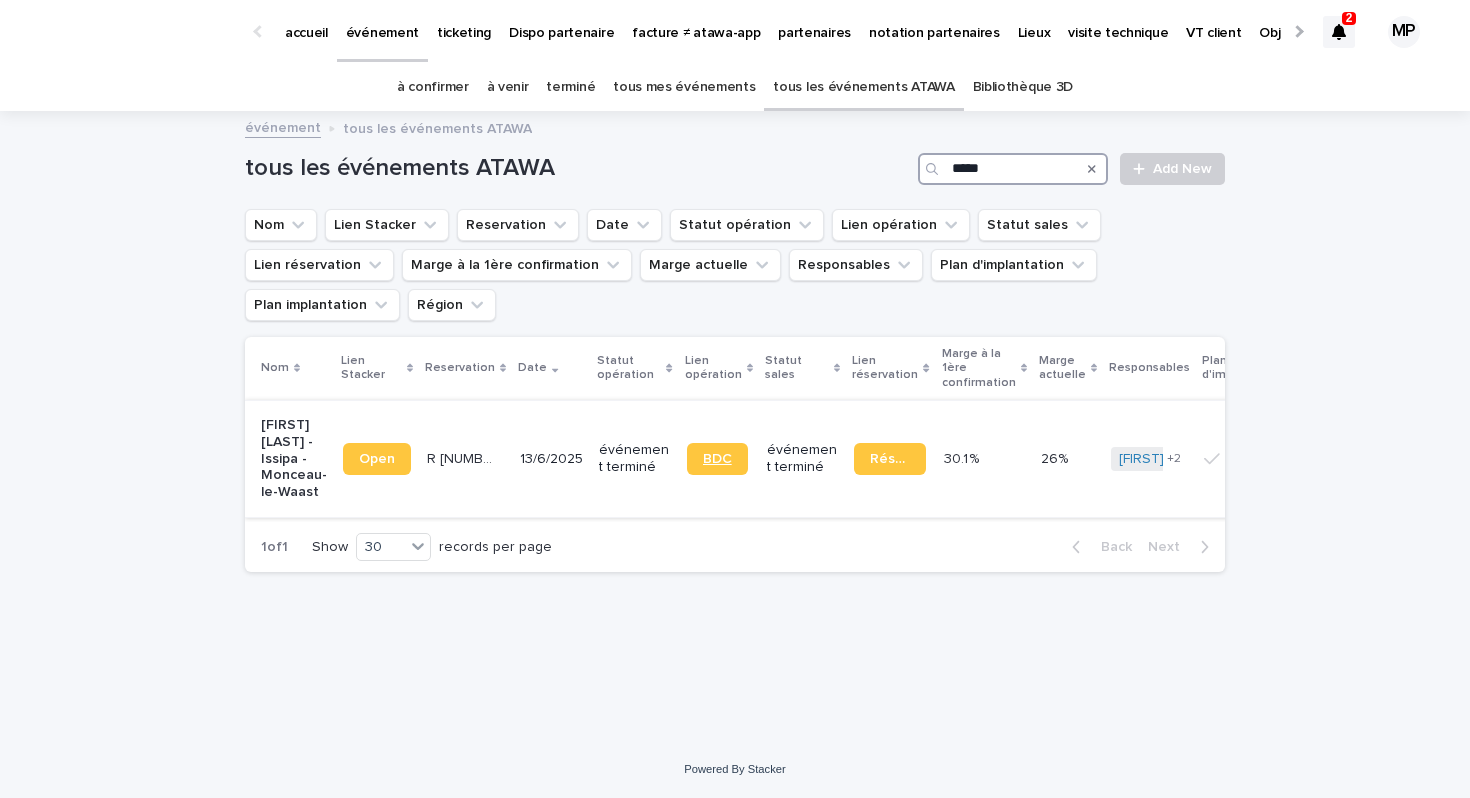type on "*****" 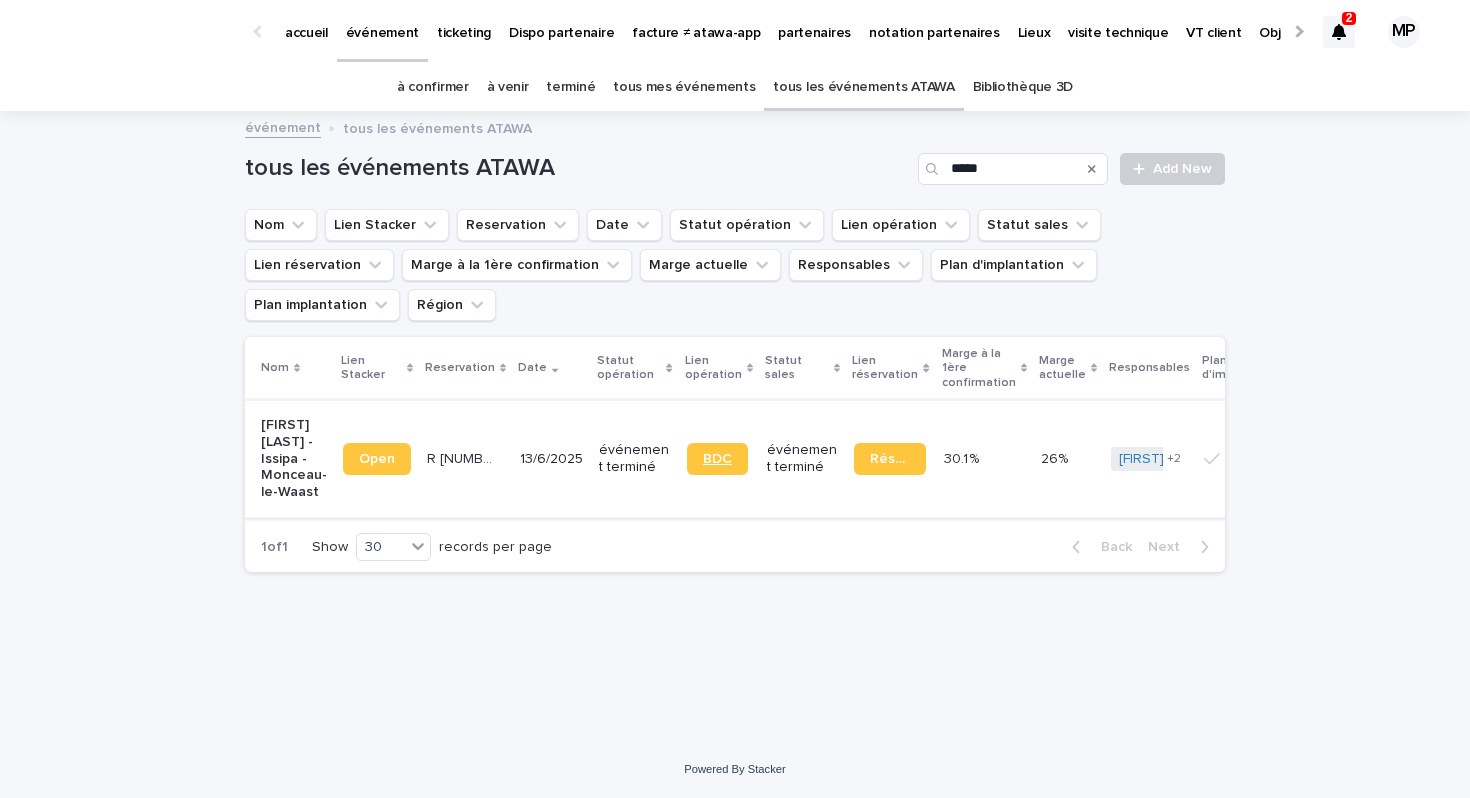 click on "BDC" at bounding box center [717, 459] 